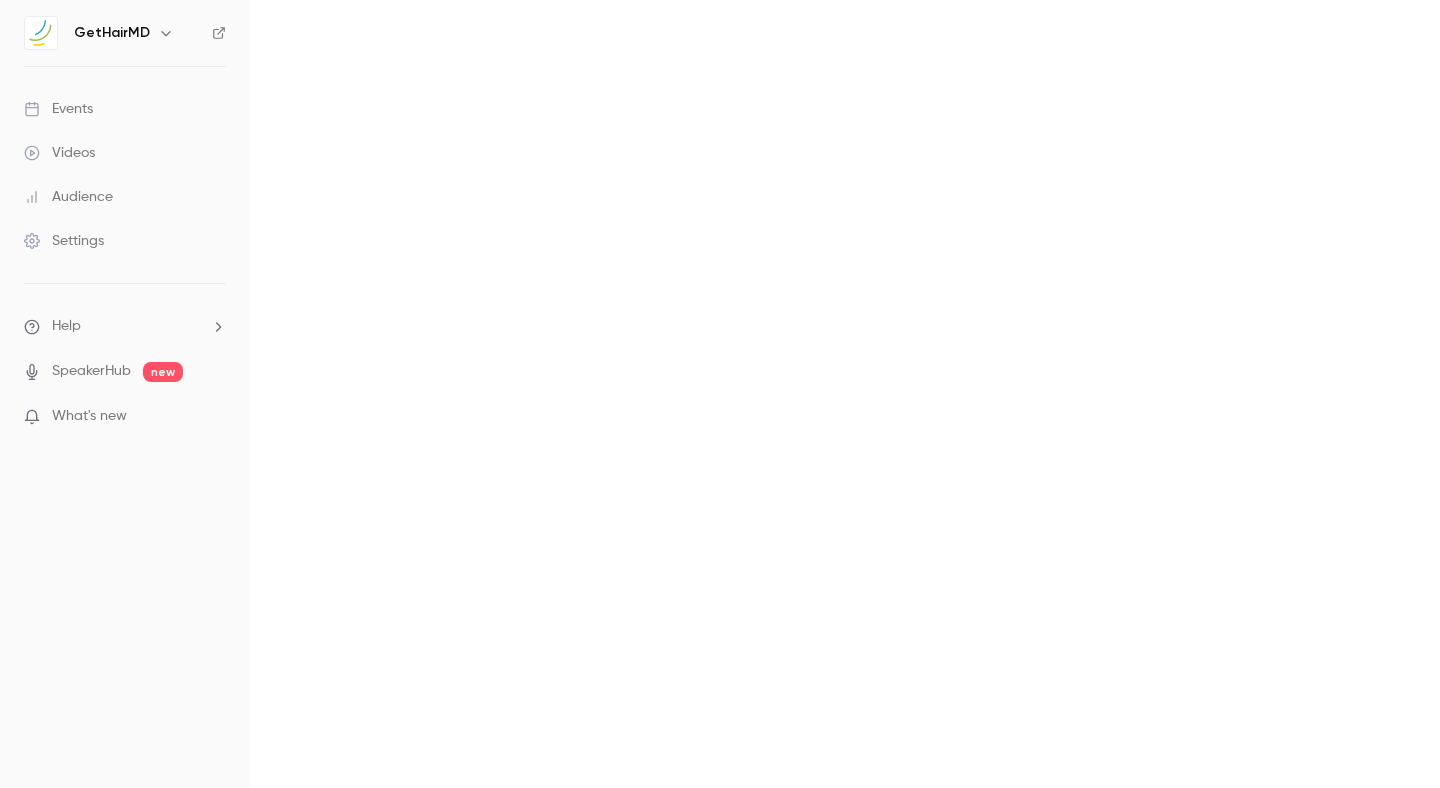 scroll, scrollTop: 0, scrollLeft: 0, axis: both 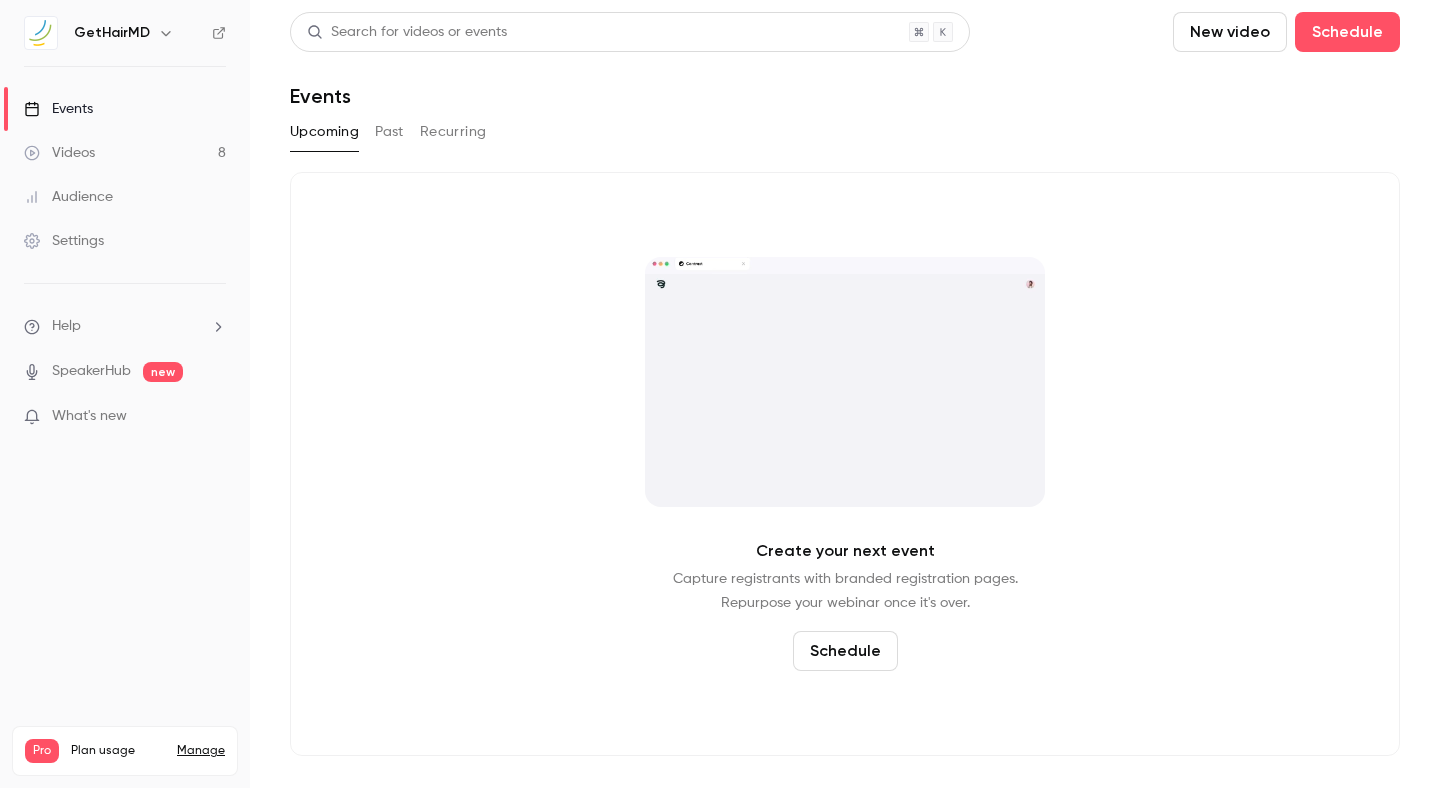 click on "Videos 8" at bounding box center [125, 153] 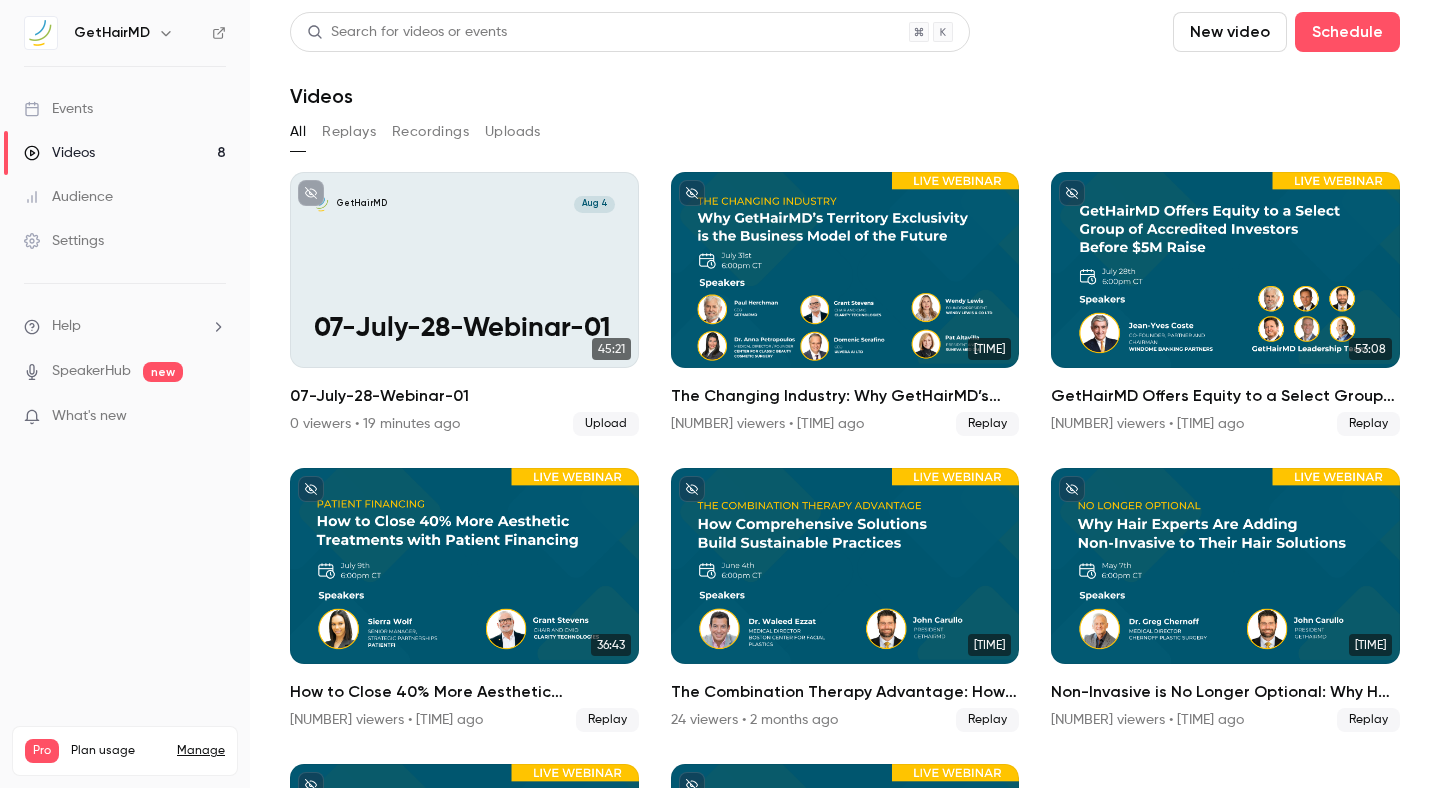 click on "Search for videos or events" at bounding box center (407, 32) 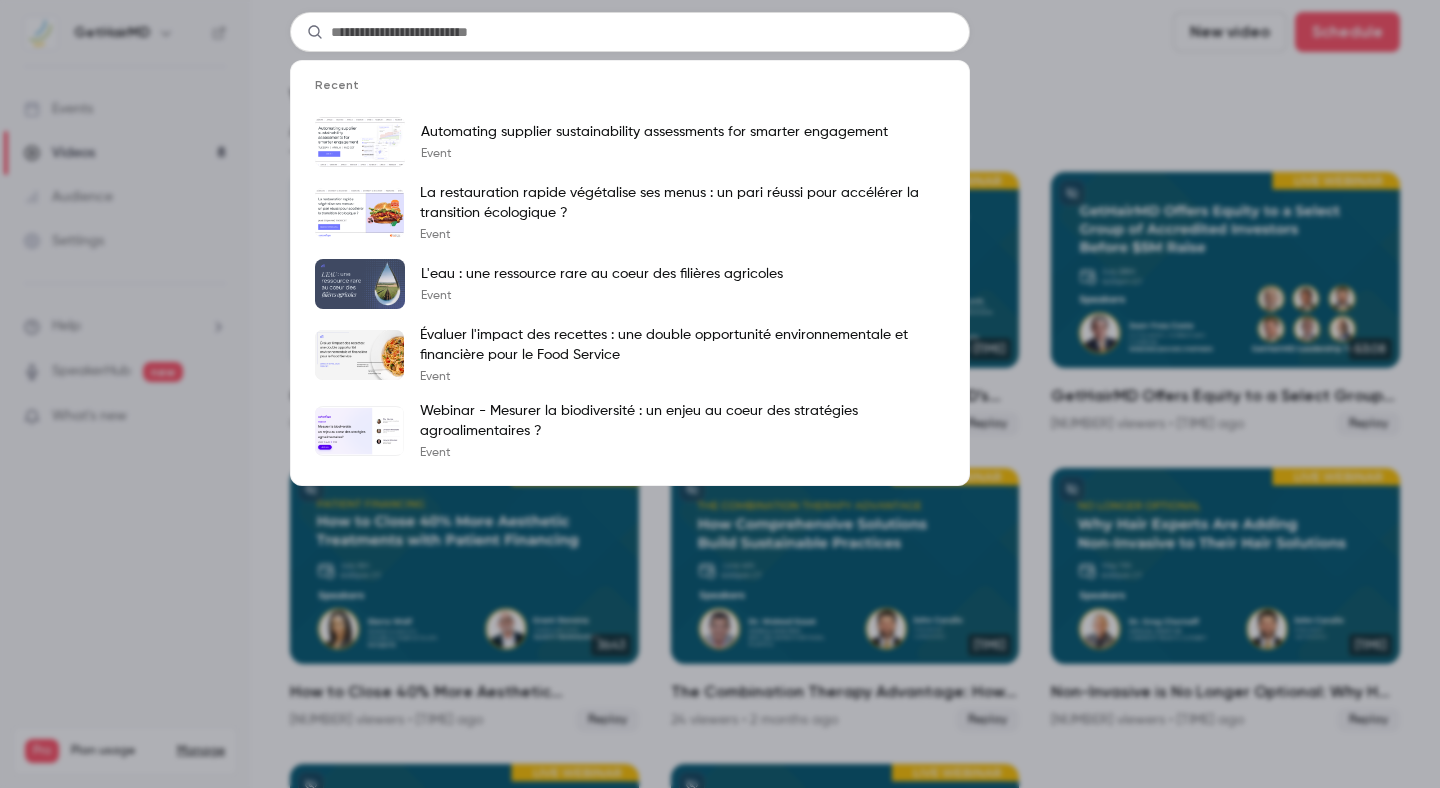 type on "**********" 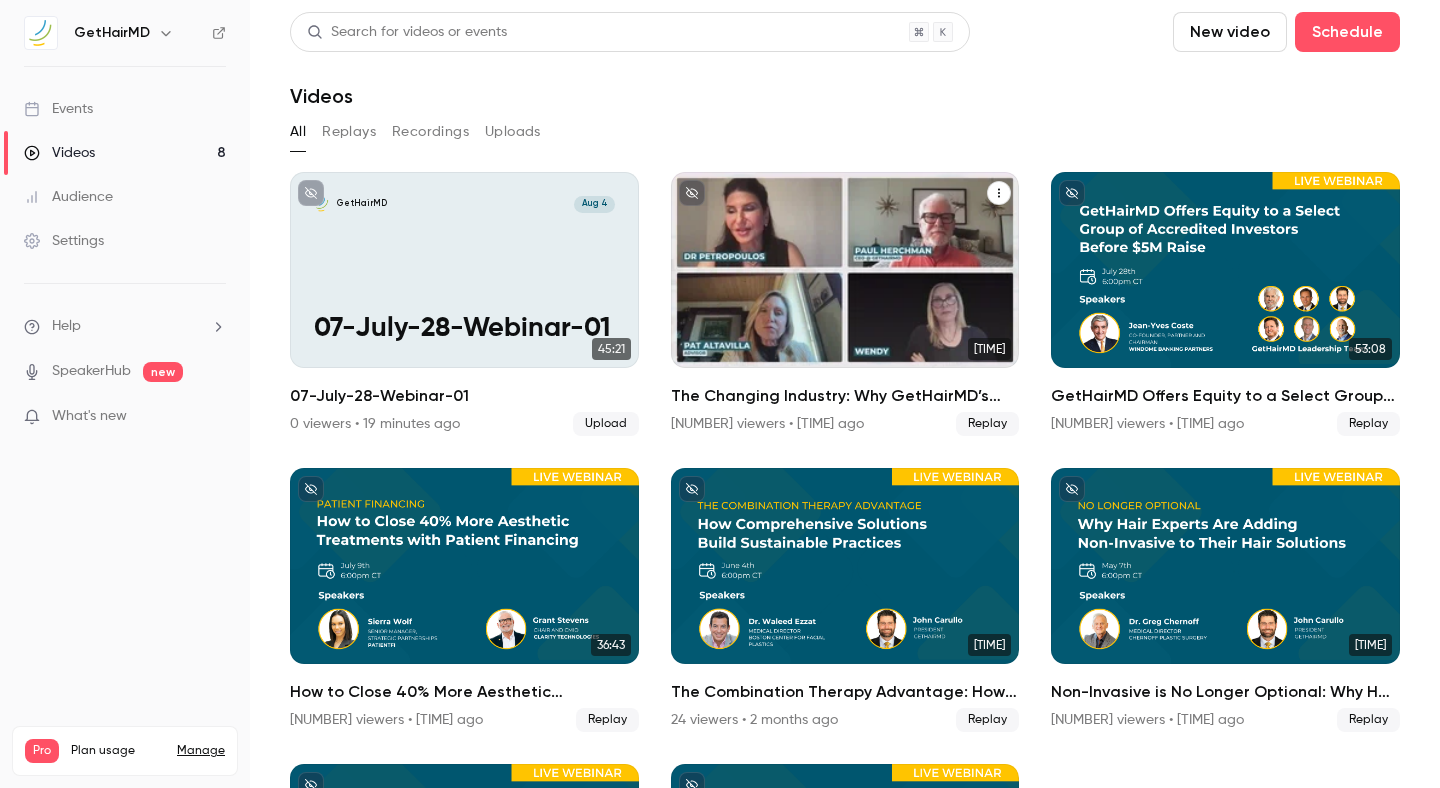 click on "The Changing Industry: Why GetHairMD’s Territory Exclusivity is the Business Model of the Future" at bounding box center (845, 396) 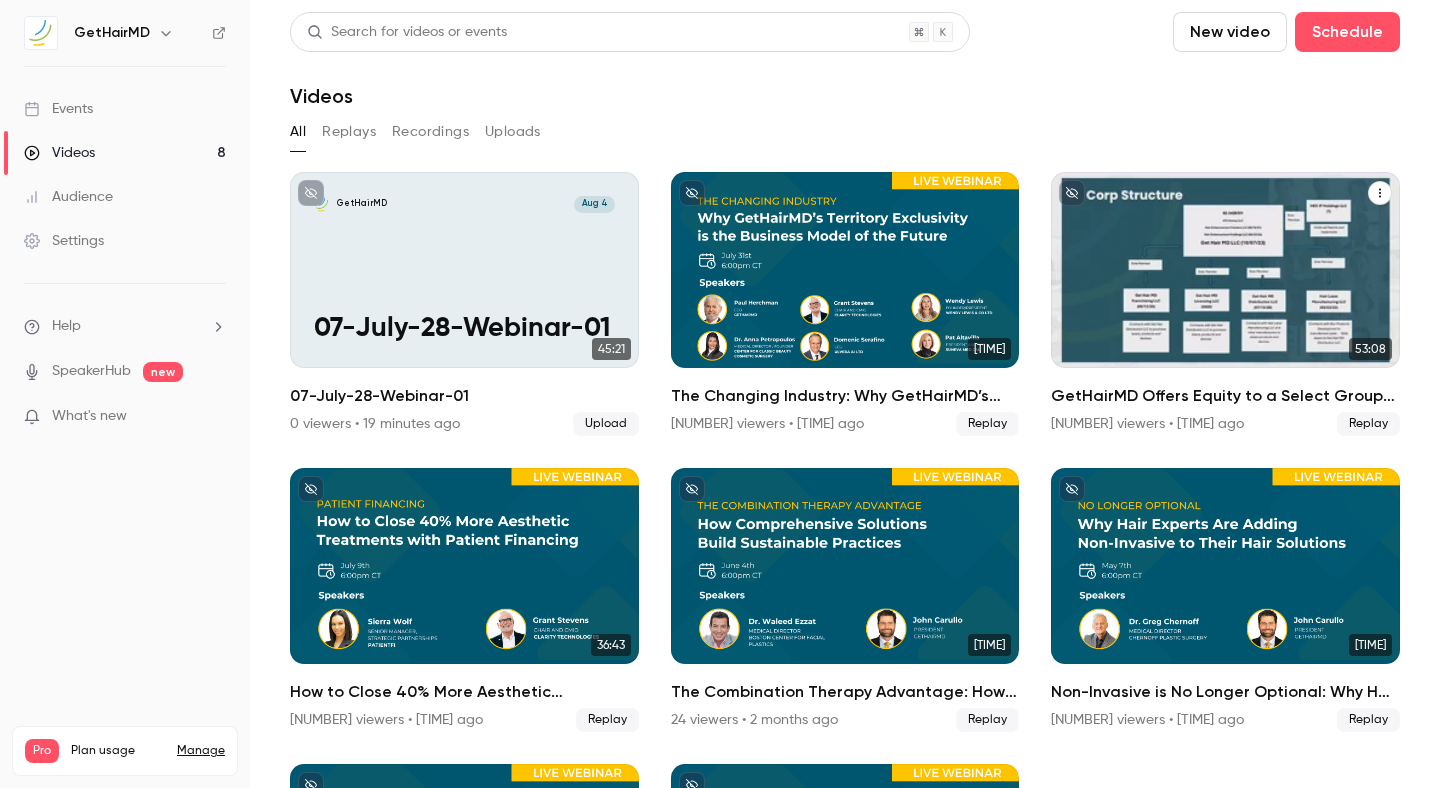 click at bounding box center (1225, 270) 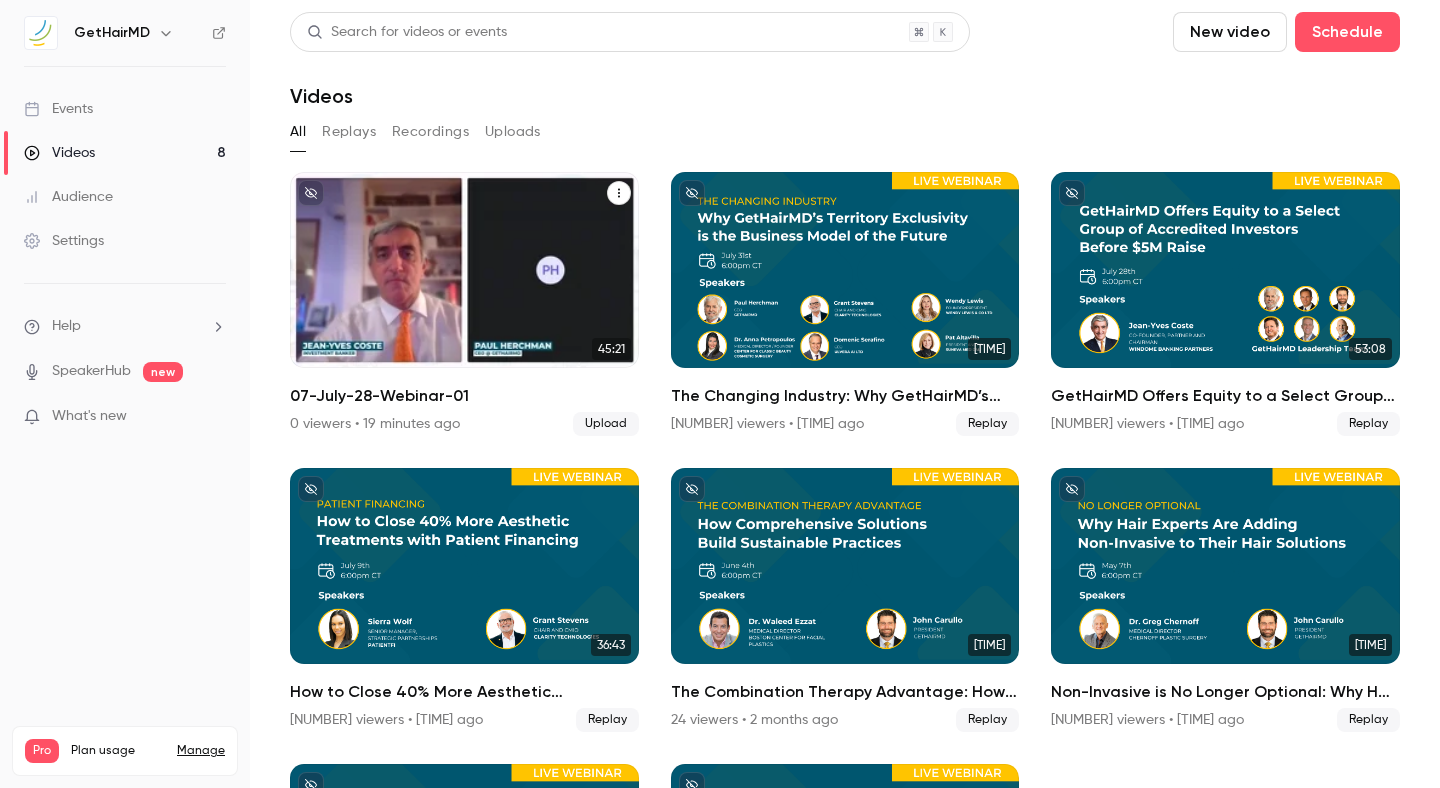 click on "GetHairMD Aug 4 07-July-28-Webinar-01" at bounding box center [464, 270] 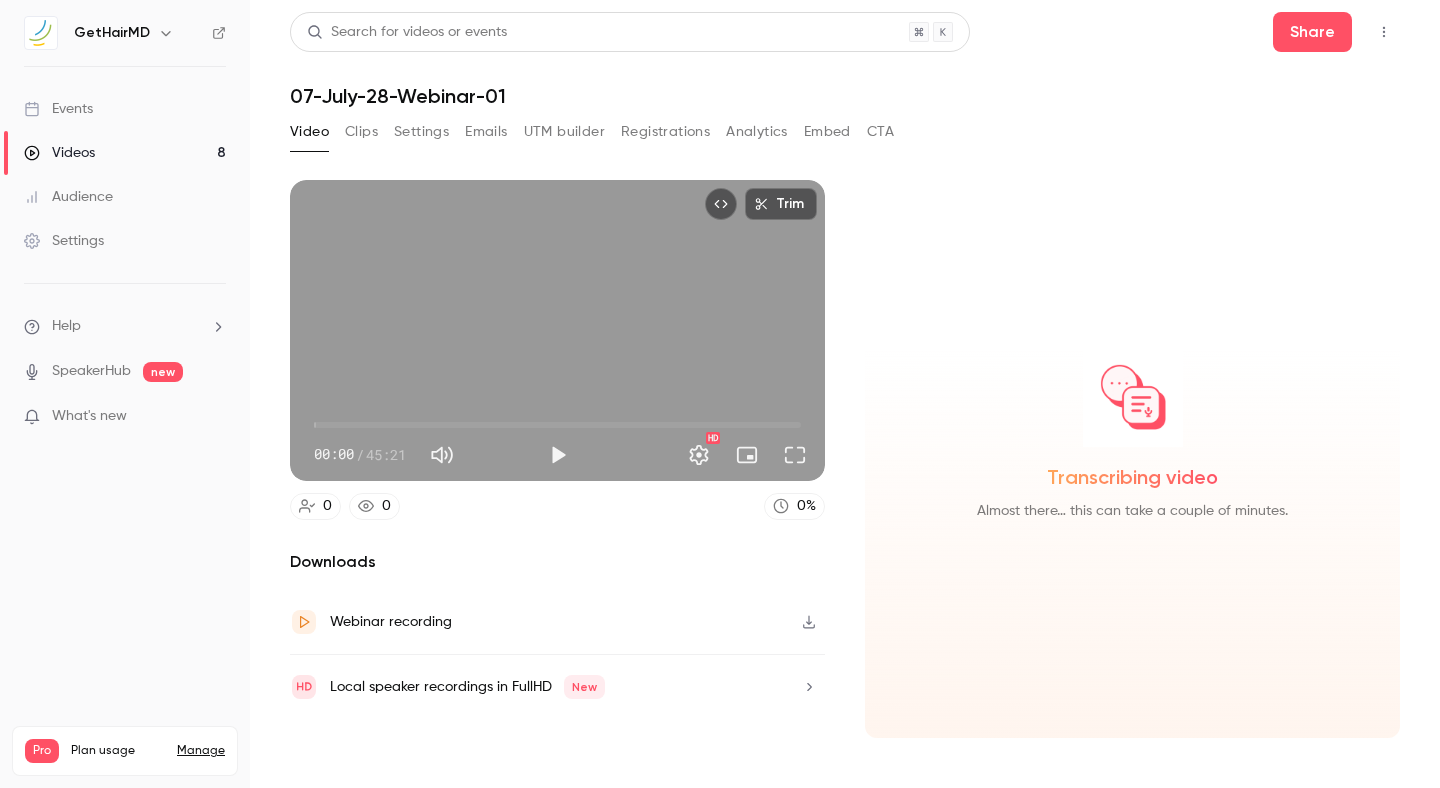 click on "00:00" at bounding box center [557, 425] 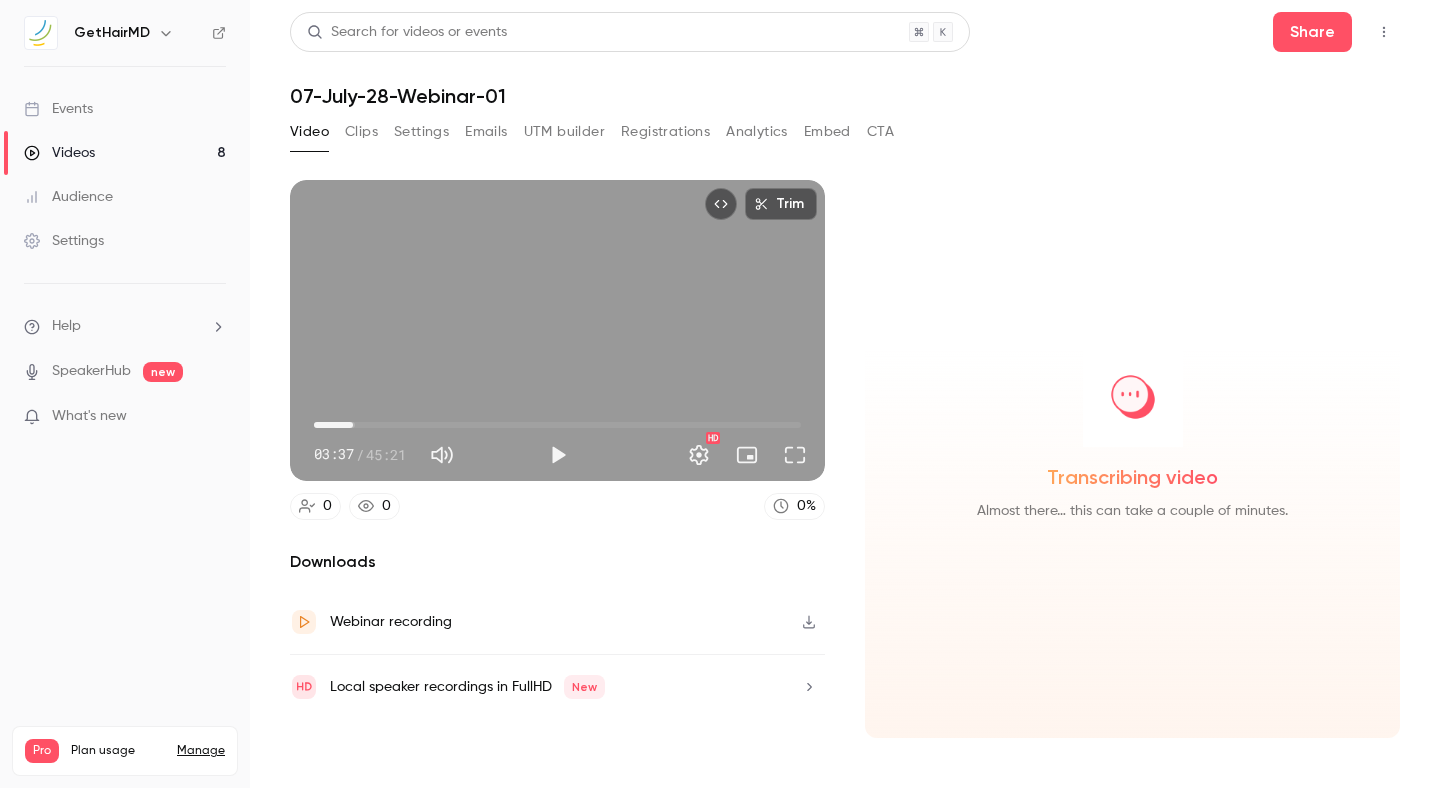 click on "03:37" at bounding box center (557, 425) 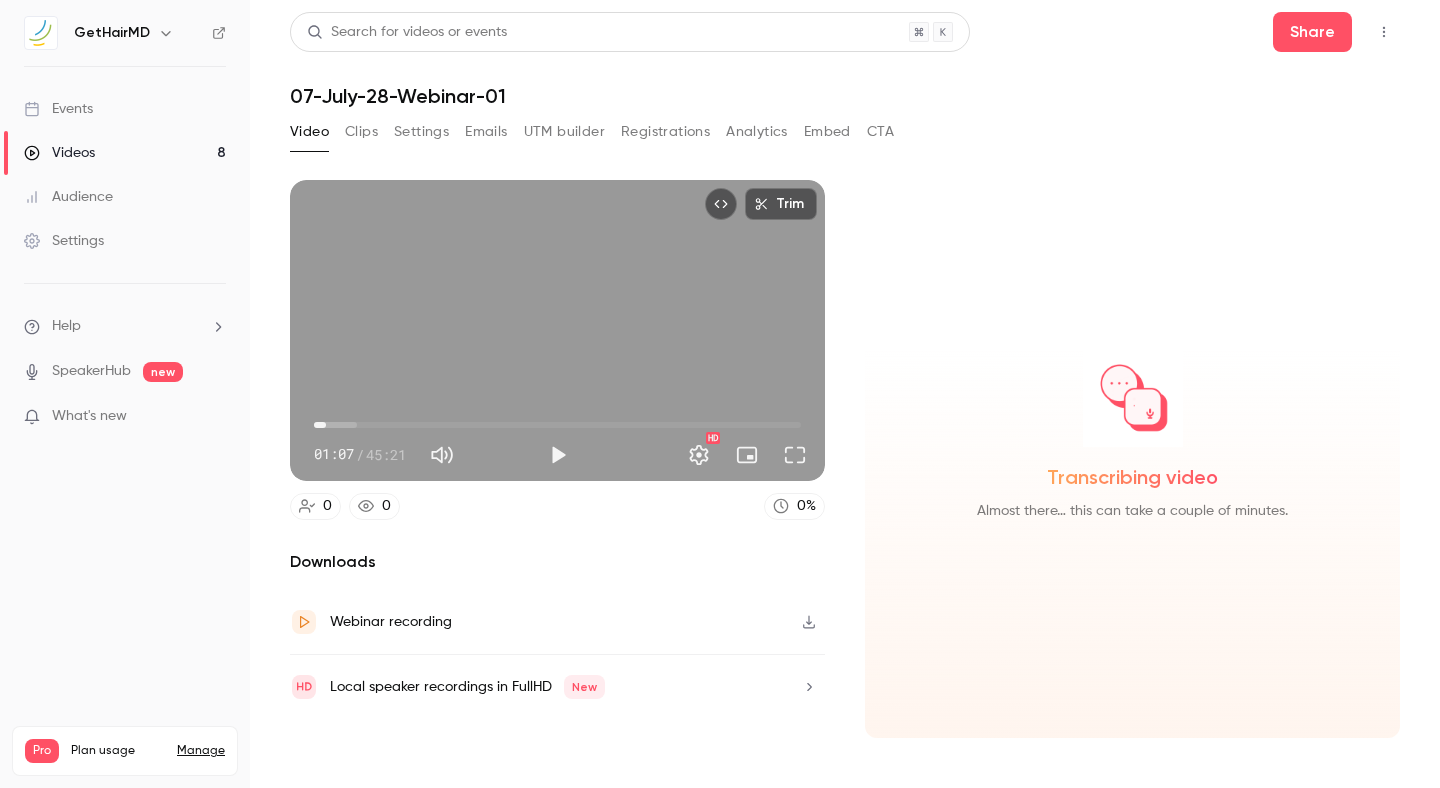 click on "01:07" at bounding box center [326, 425] 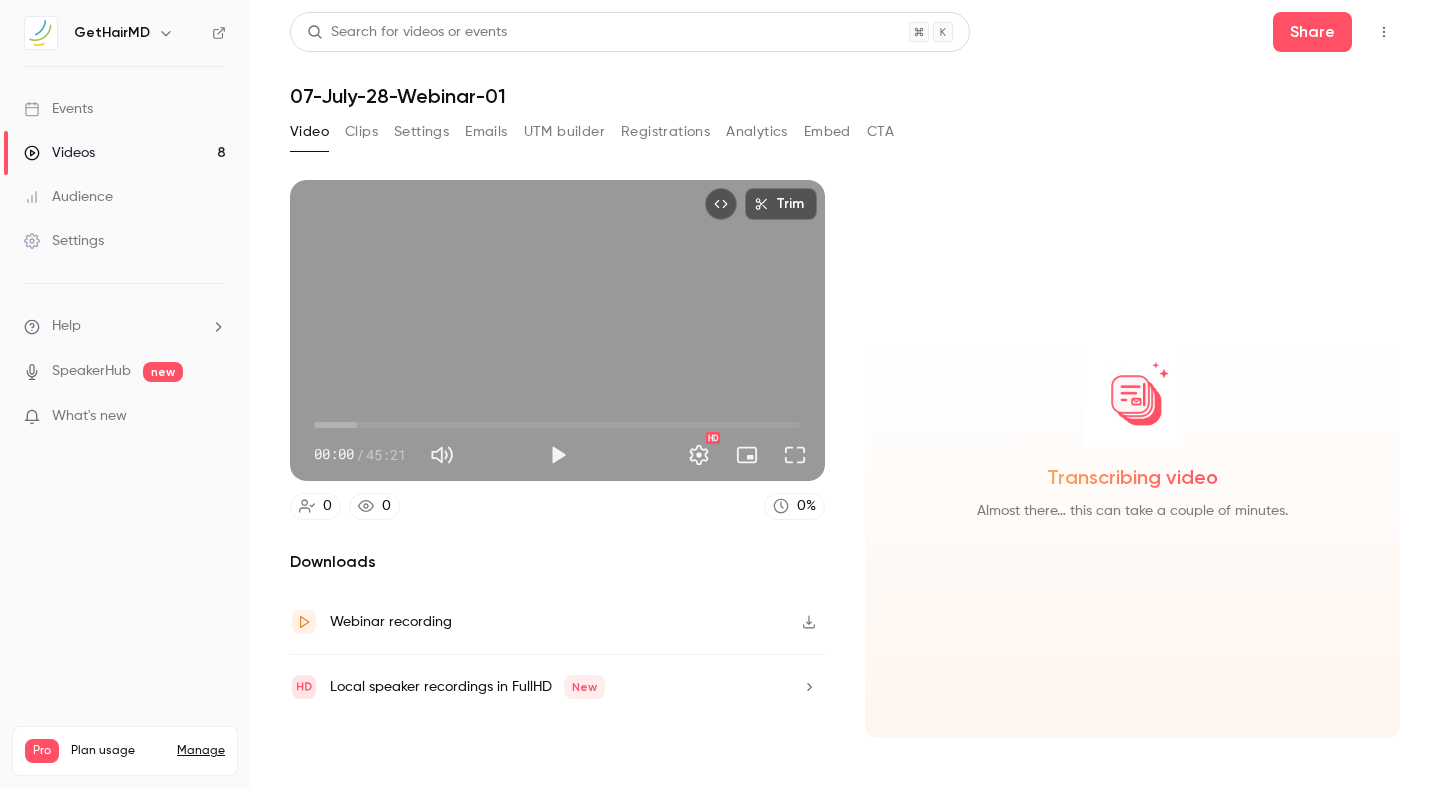 click on "00:00" at bounding box center [314, 425] 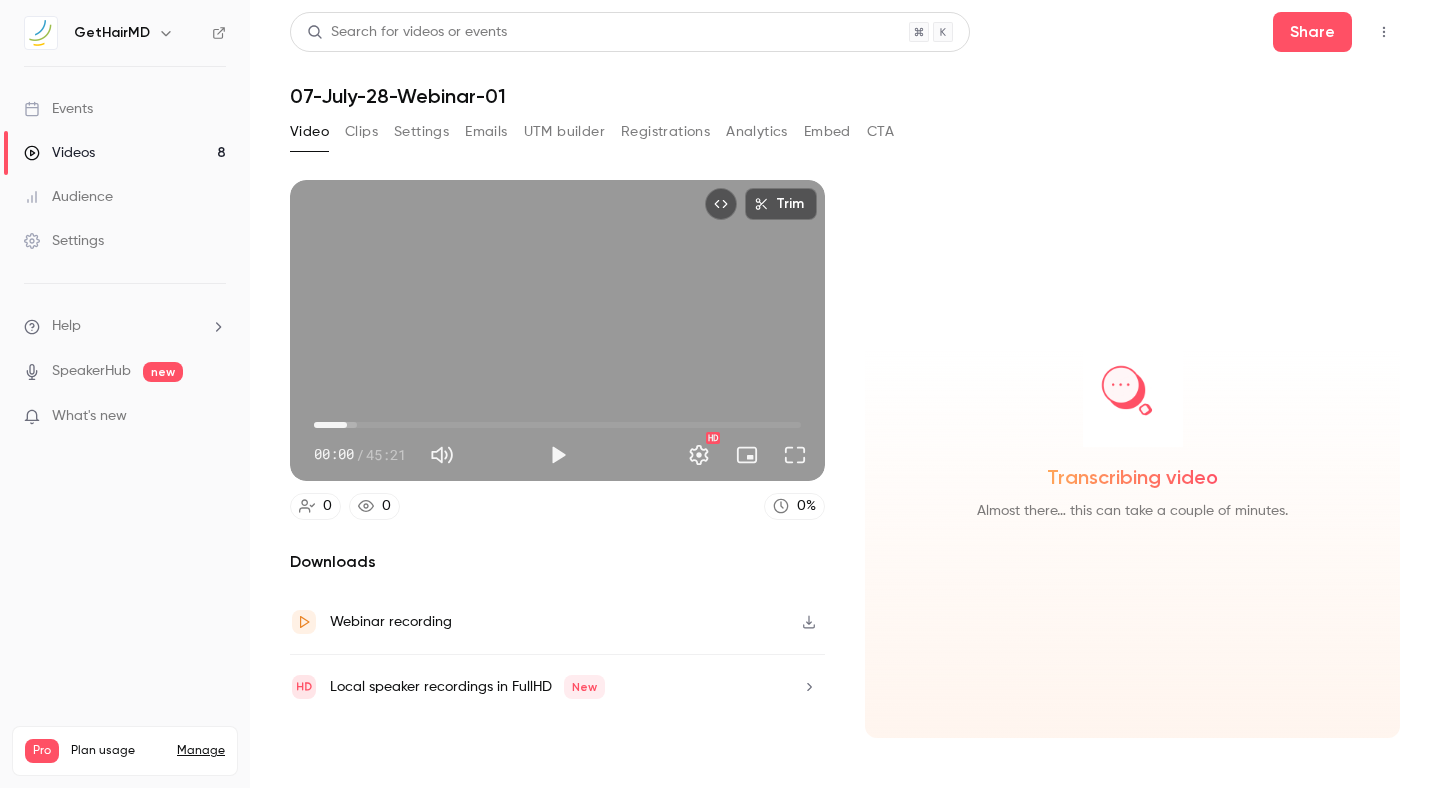 click on "03:04" at bounding box center (557, 425) 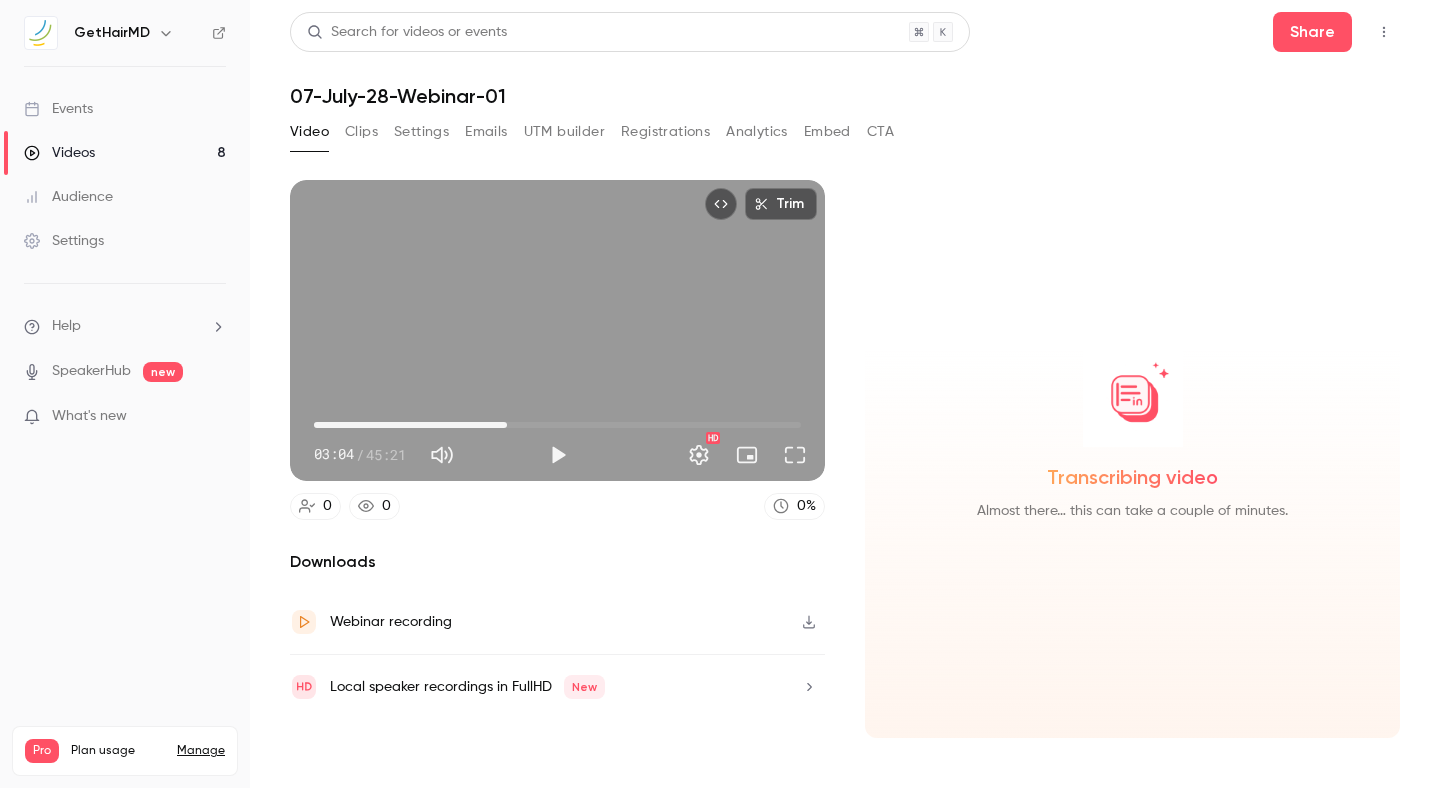 click on "17:58" at bounding box center [557, 425] 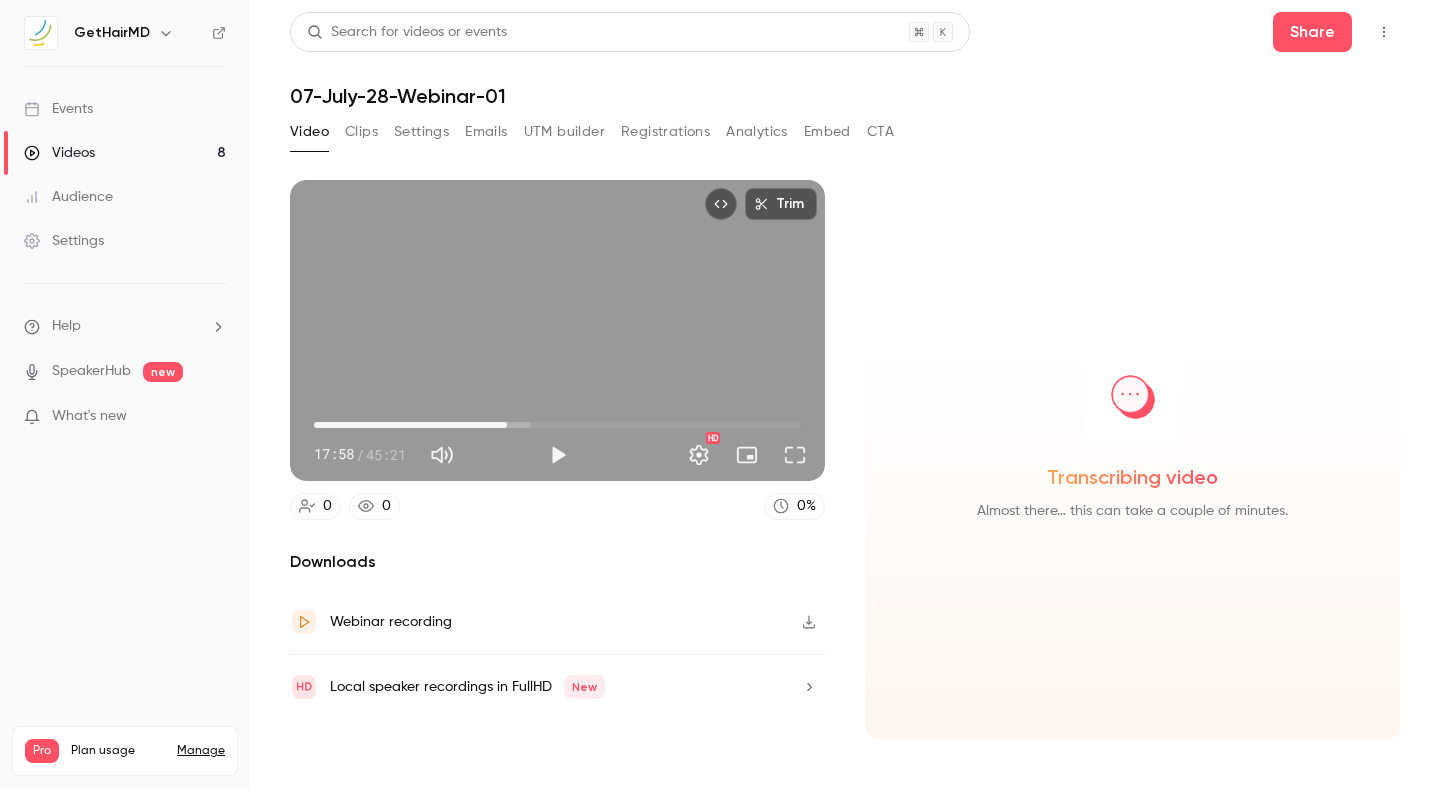 click on "17:58" at bounding box center (557, 425) 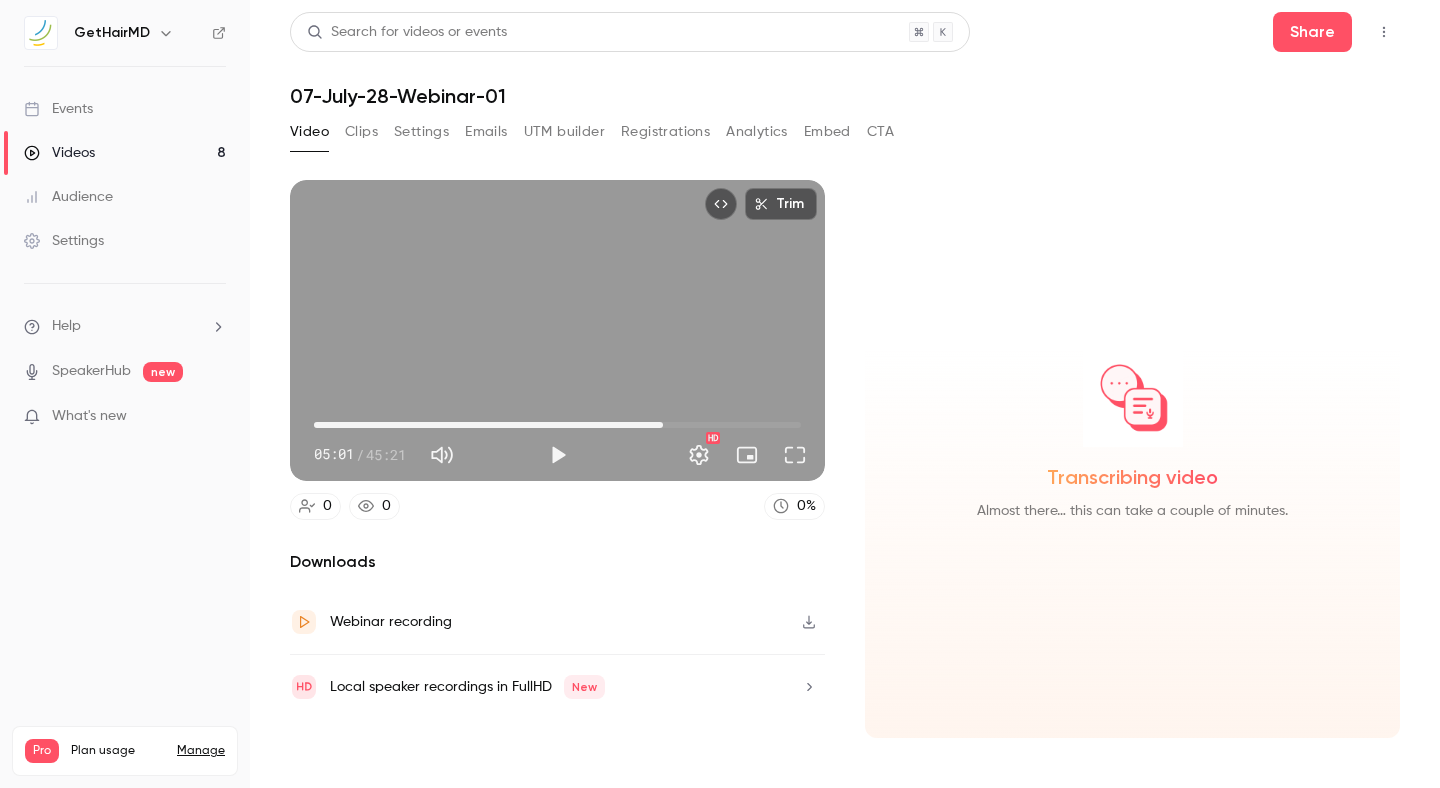 click on "32:30" at bounding box center [557, 425] 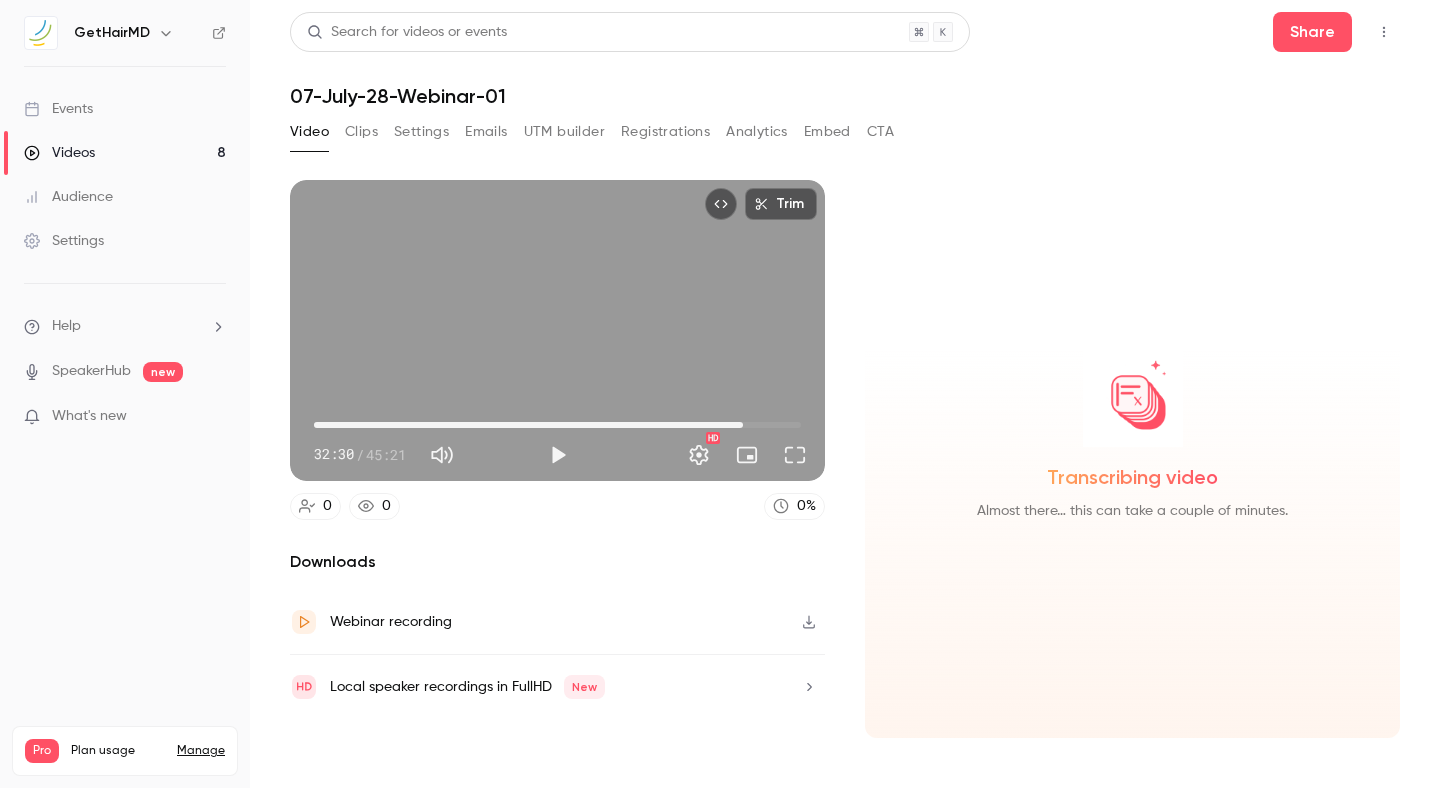 click on "[TIME]" at bounding box center [557, 425] 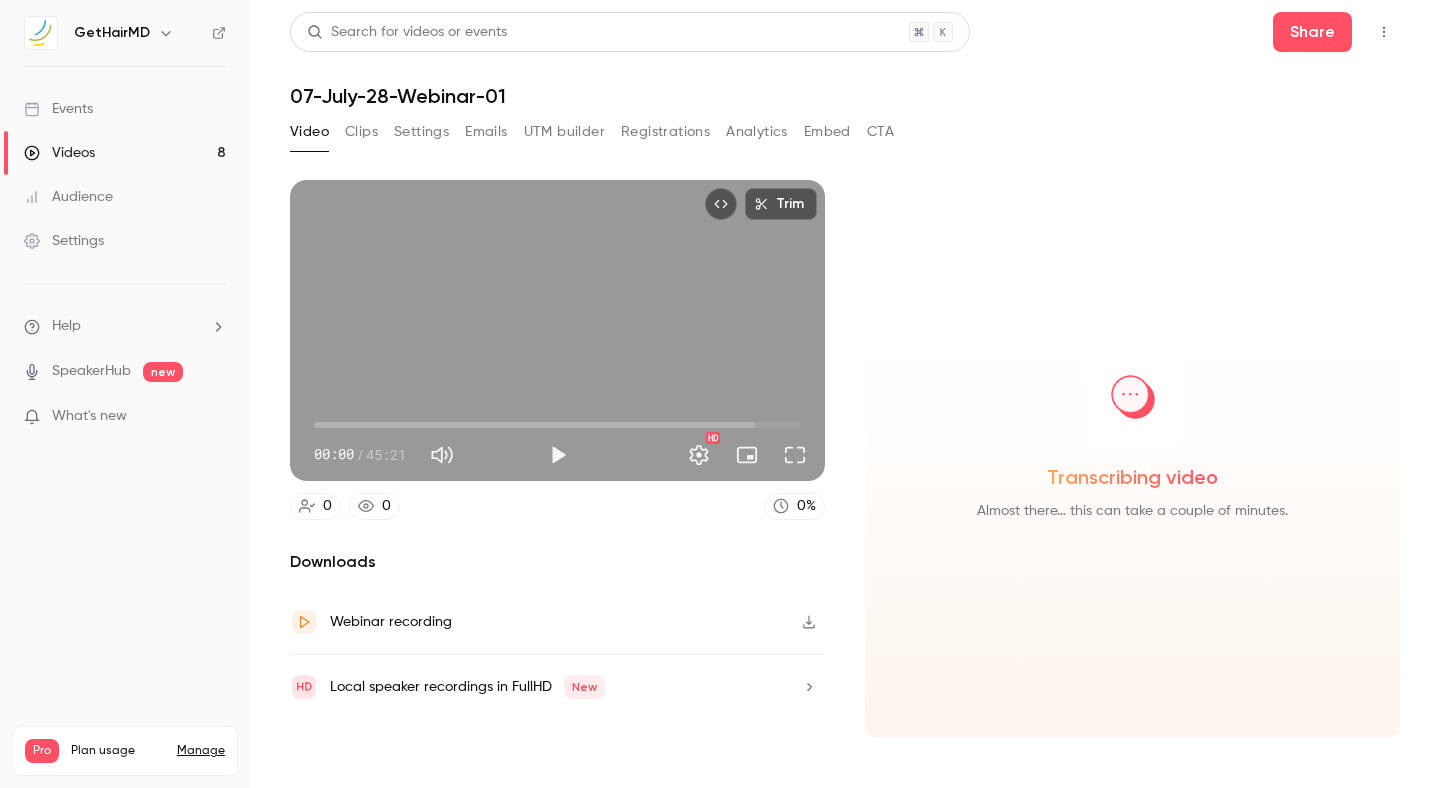 drag, startPoint x: 342, startPoint y: 427, endPoint x: 226, endPoint y: 425, distance: 116.01724 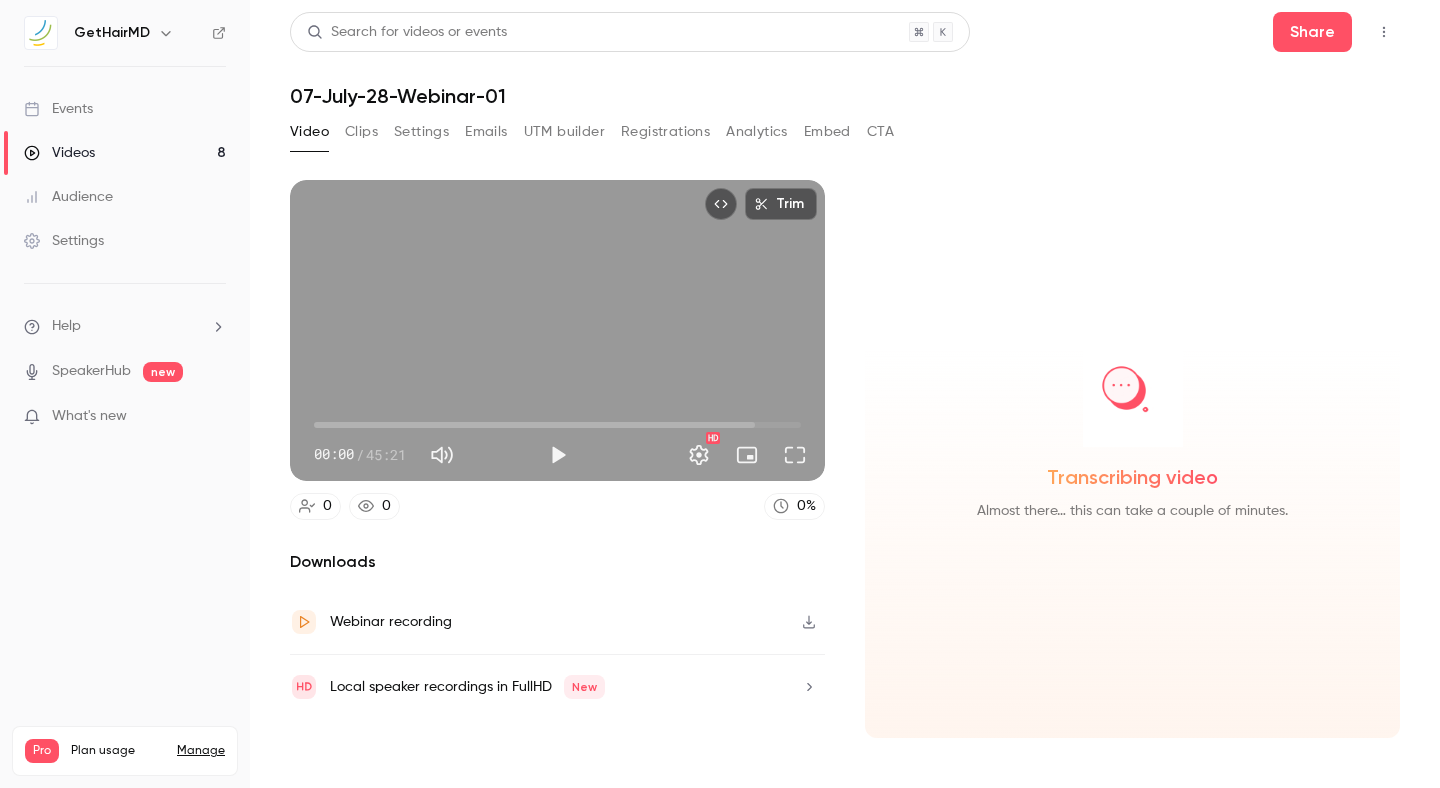 click on "[COMPANY] Events Videos [NUMBER] Audience Settings Help SpeakerHub new What's new Pro Plan usage Manage Videos [NUMBER] / [NUMBER] Monthly registrants [NUMBER] / [NUMBER] Search for videos or events Share 07-July-28-Webinar-01 Video Clips Settings Emails UTM builder Registrations Analytics Embed CTA Trim [TIME] [TIME] / [TIME] HD [NUMBER] [NUMBER] [NUMBER] % Downloads Webinar recording Local speaker recordings in FullHD New Transcribing video Almost there… this can take a couple of minutes." at bounding box center (720, 394) 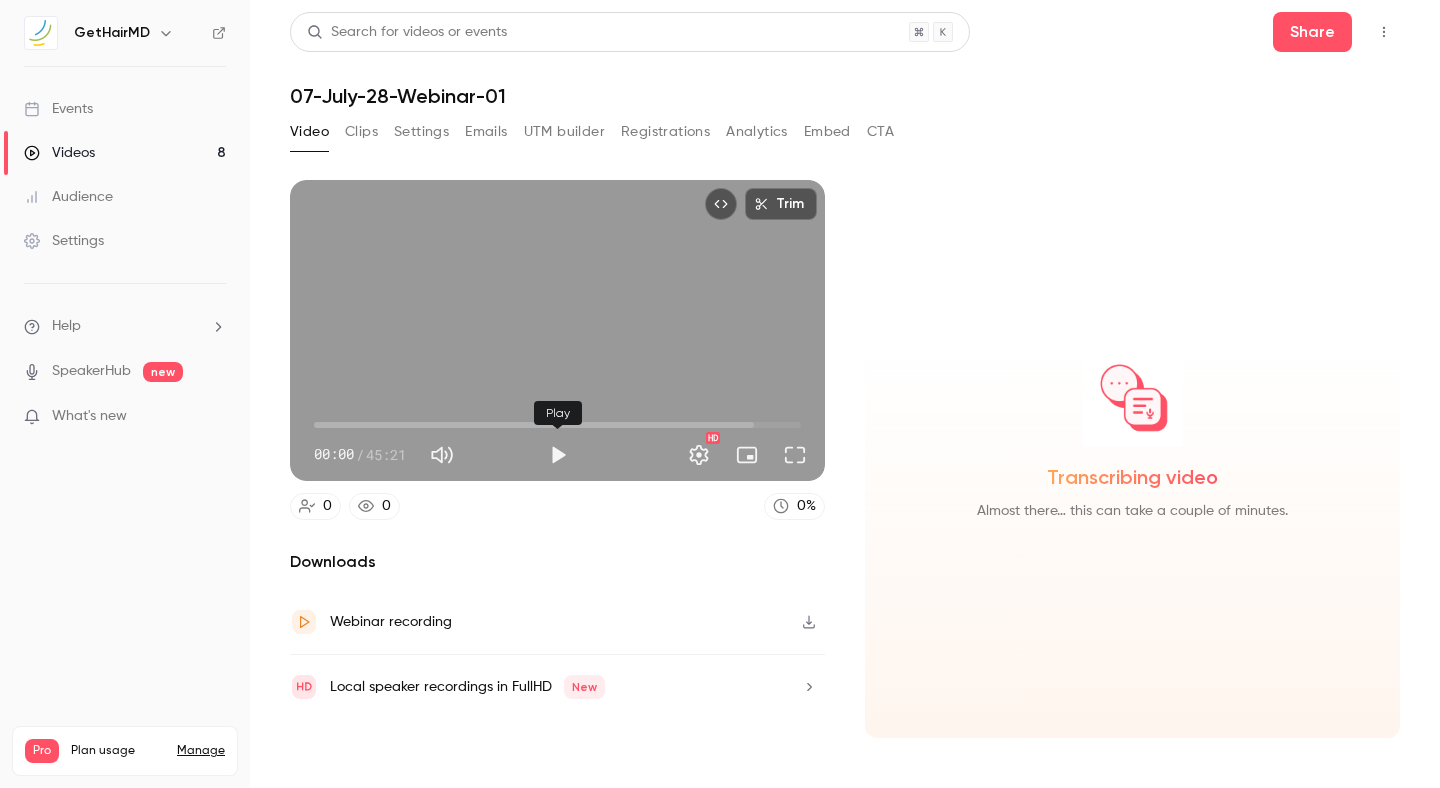 click at bounding box center [558, 455] 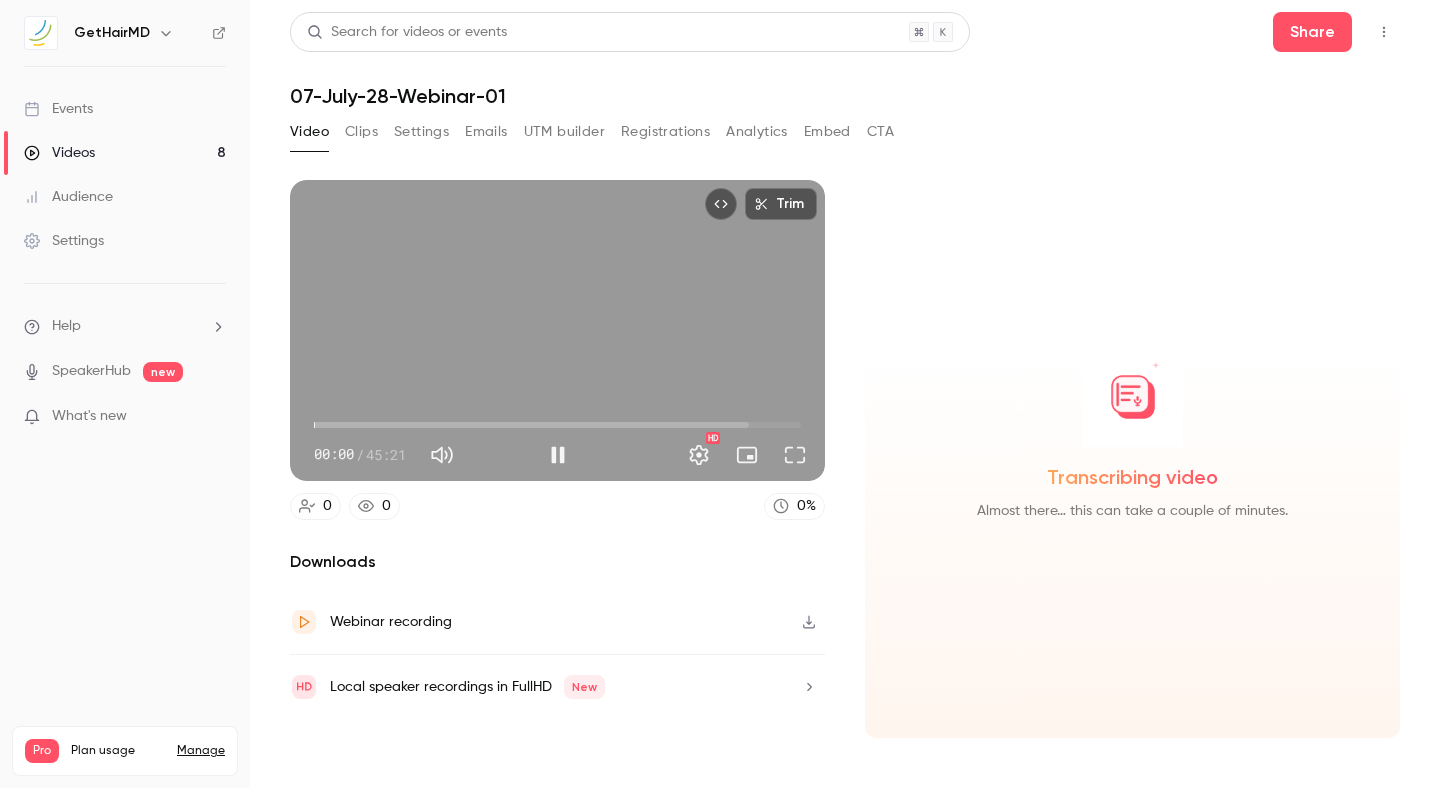 type on "***" 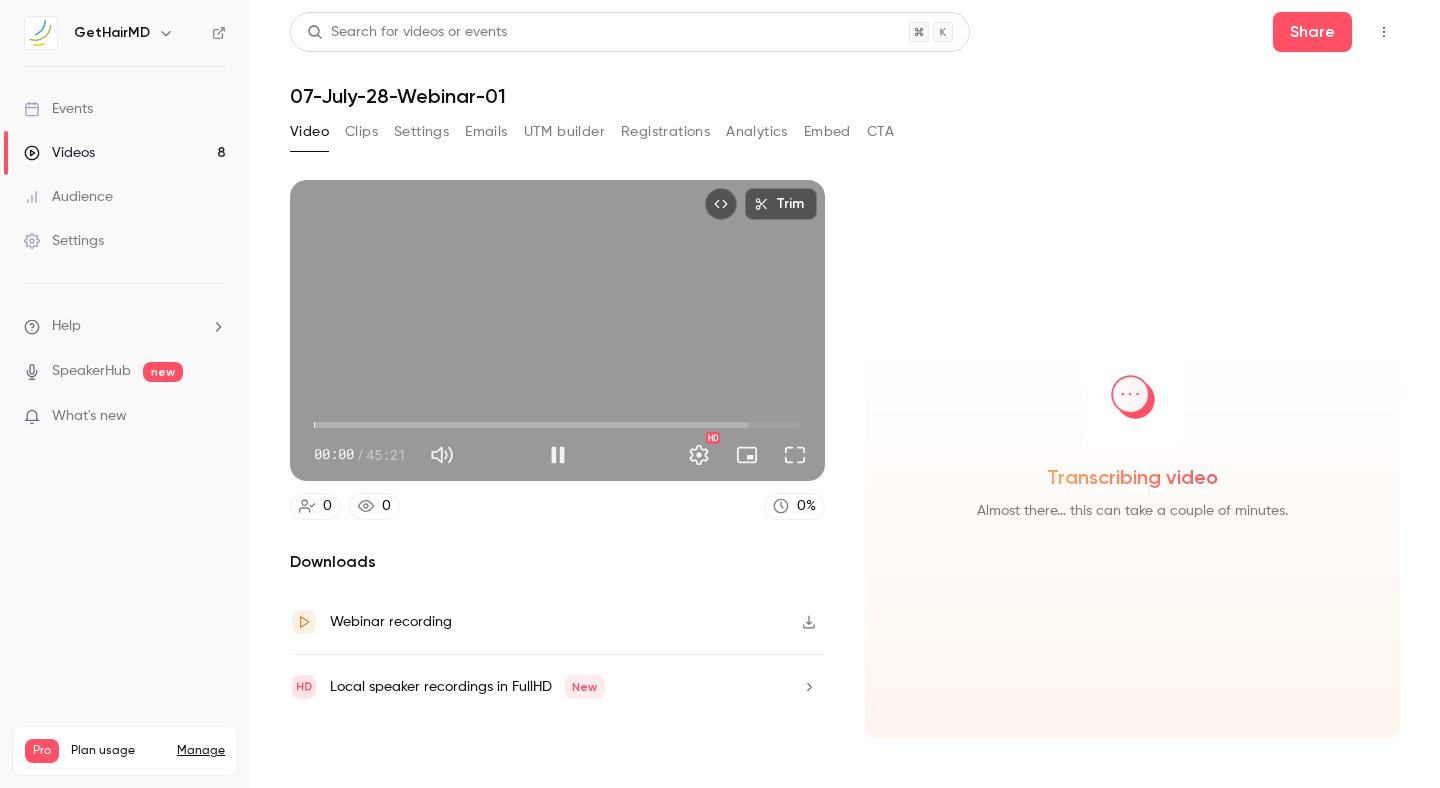 type 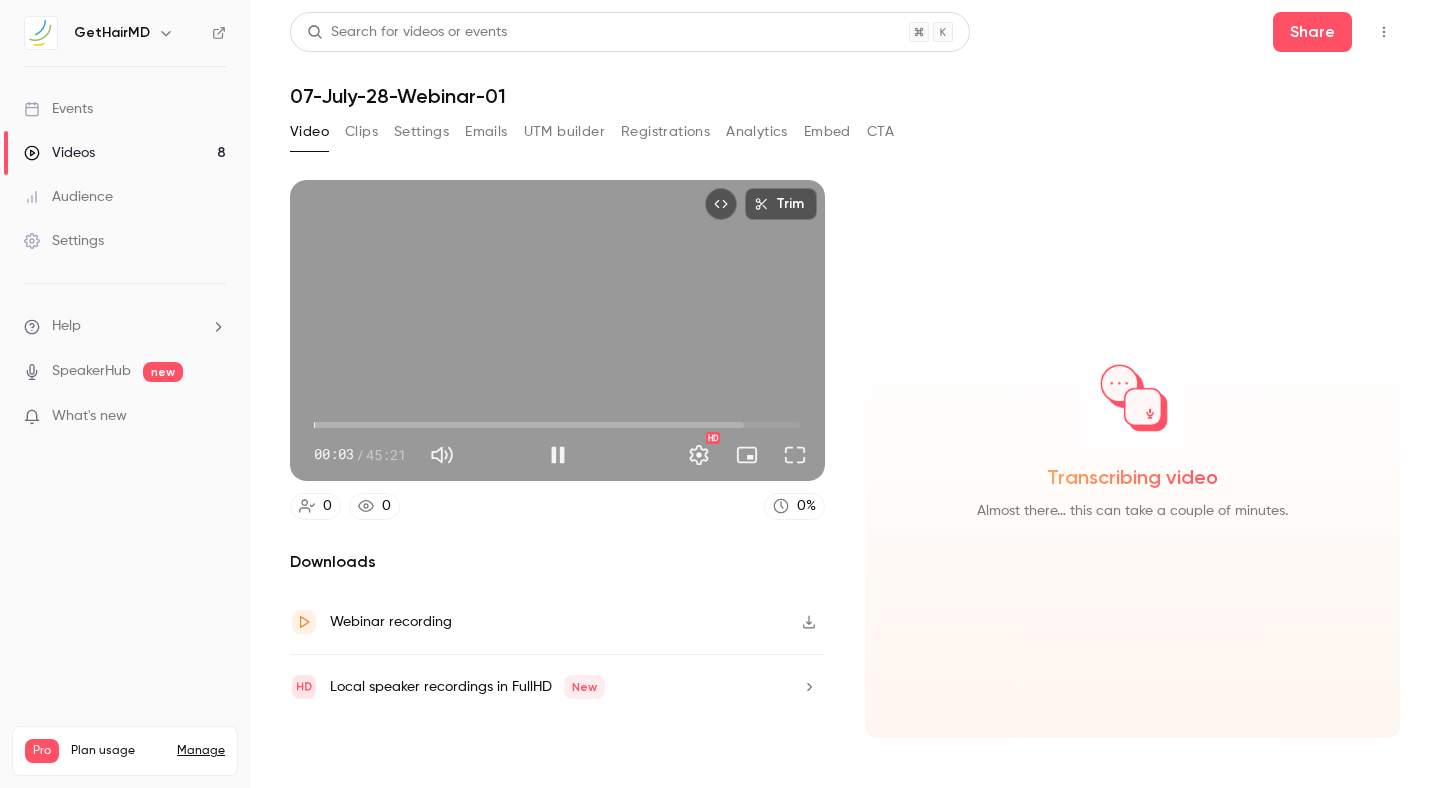click on "00:03" at bounding box center (315, 425) 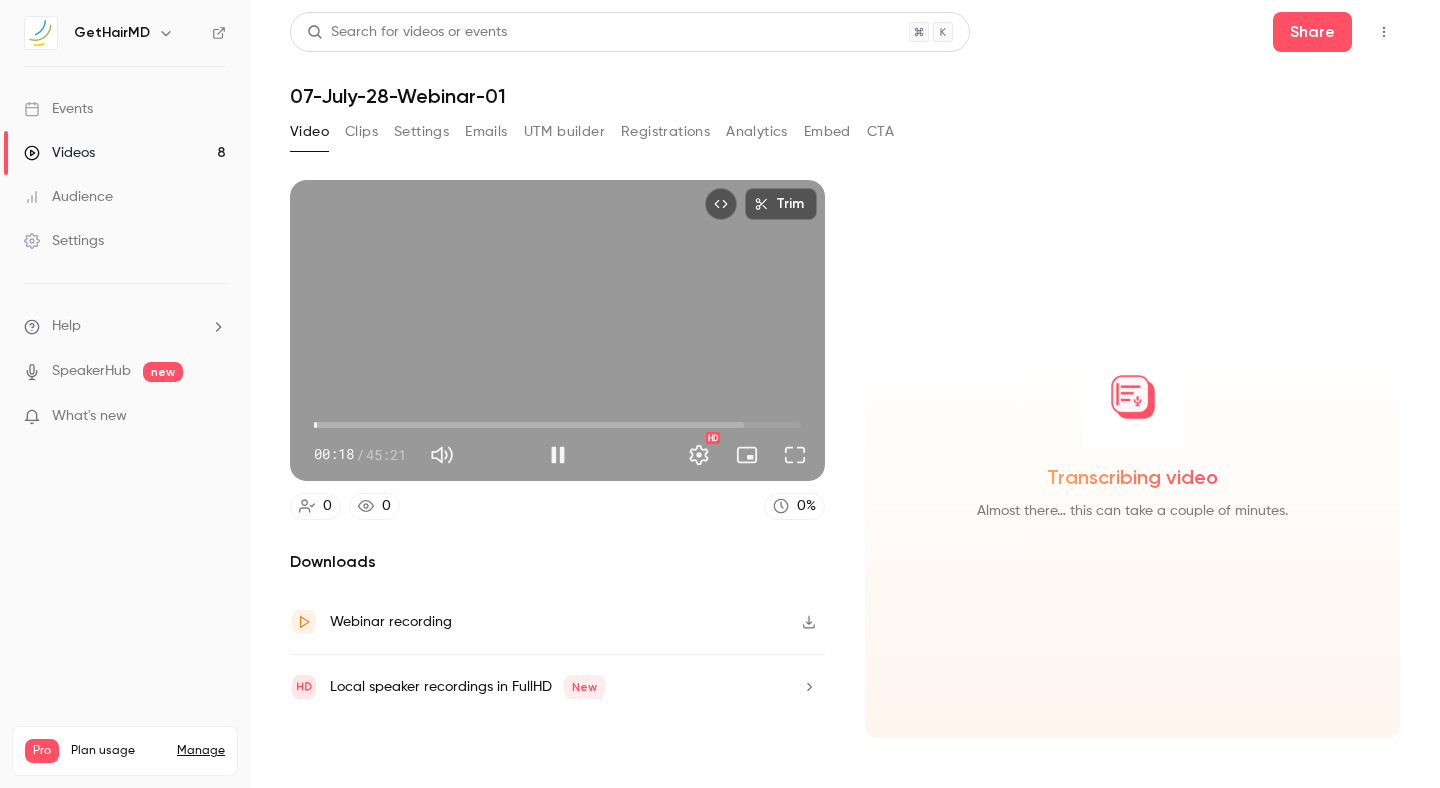 click on "Trim [TIME] [TIME] / [TIME] HD" at bounding box center (557, 330) 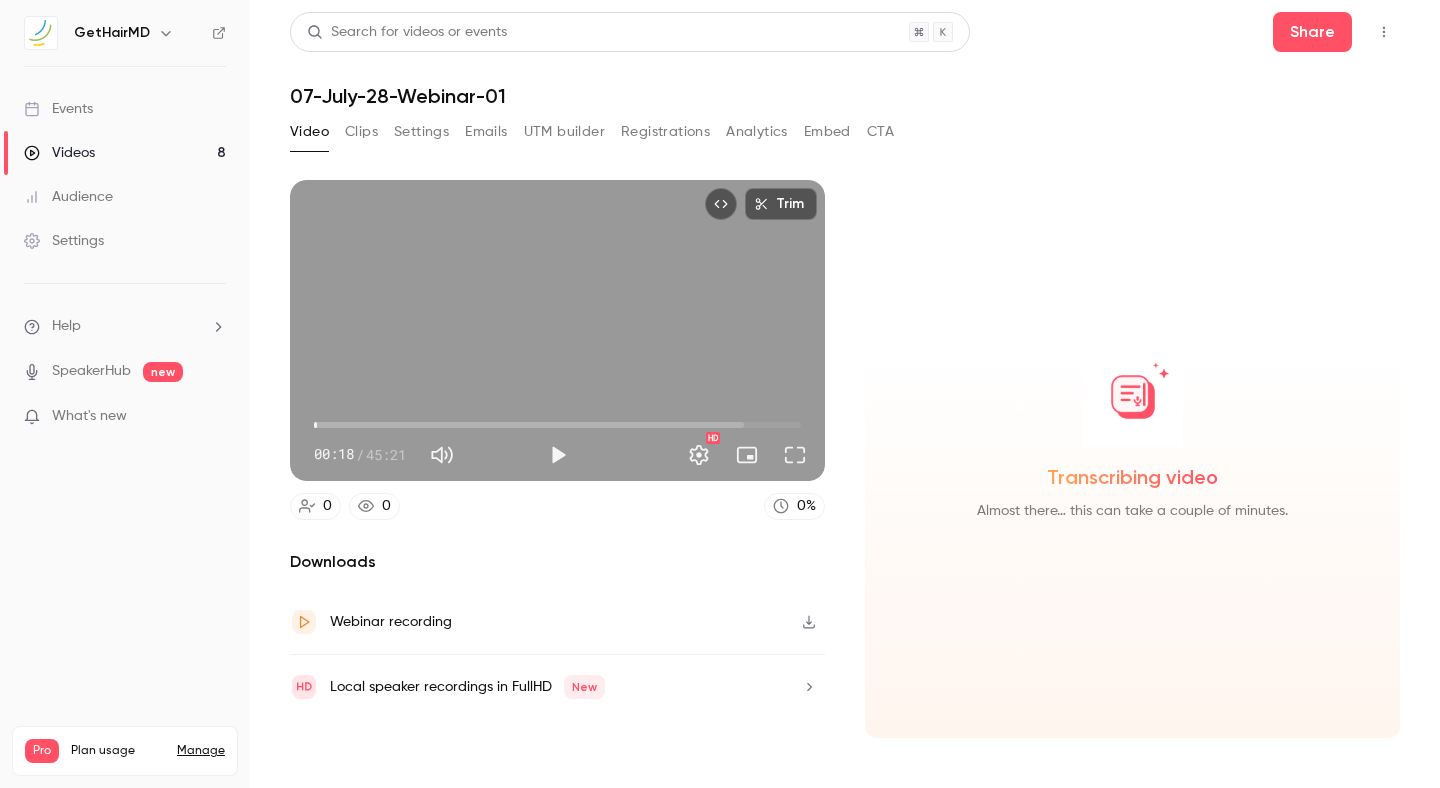 type on "****" 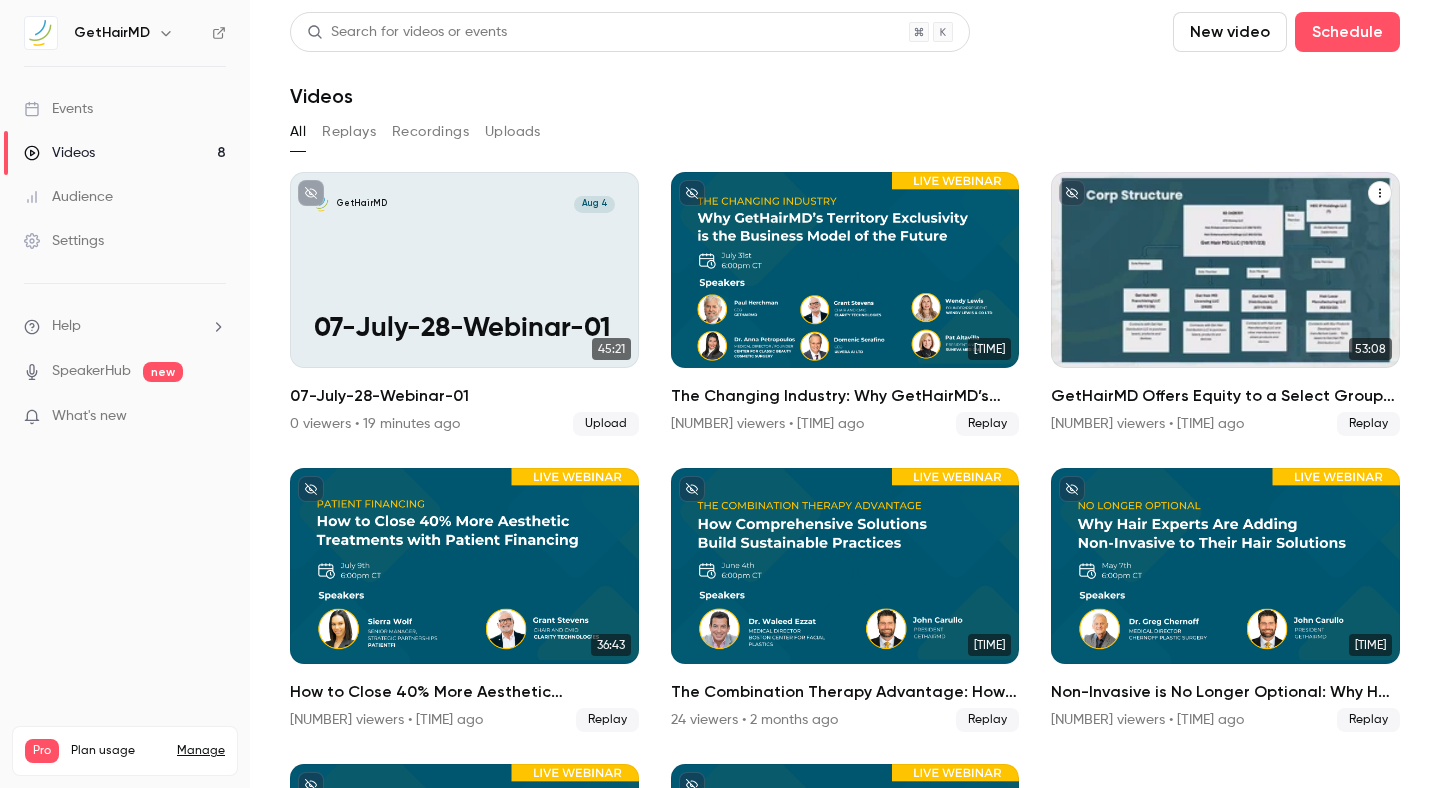 click at bounding box center (1225, 270) 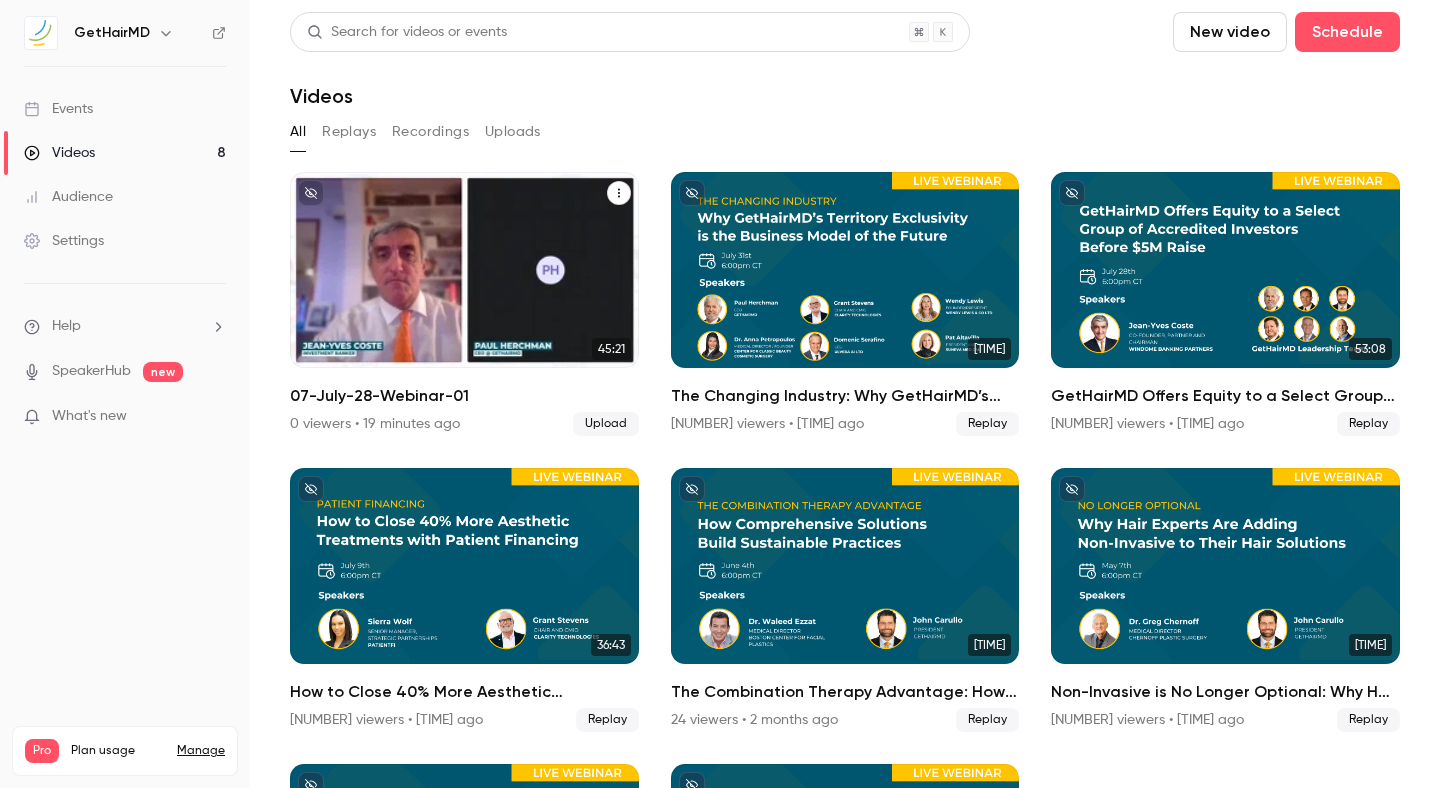 click on "GetHairMD Aug 4 07-July-28-Webinar-01" at bounding box center (464, 270) 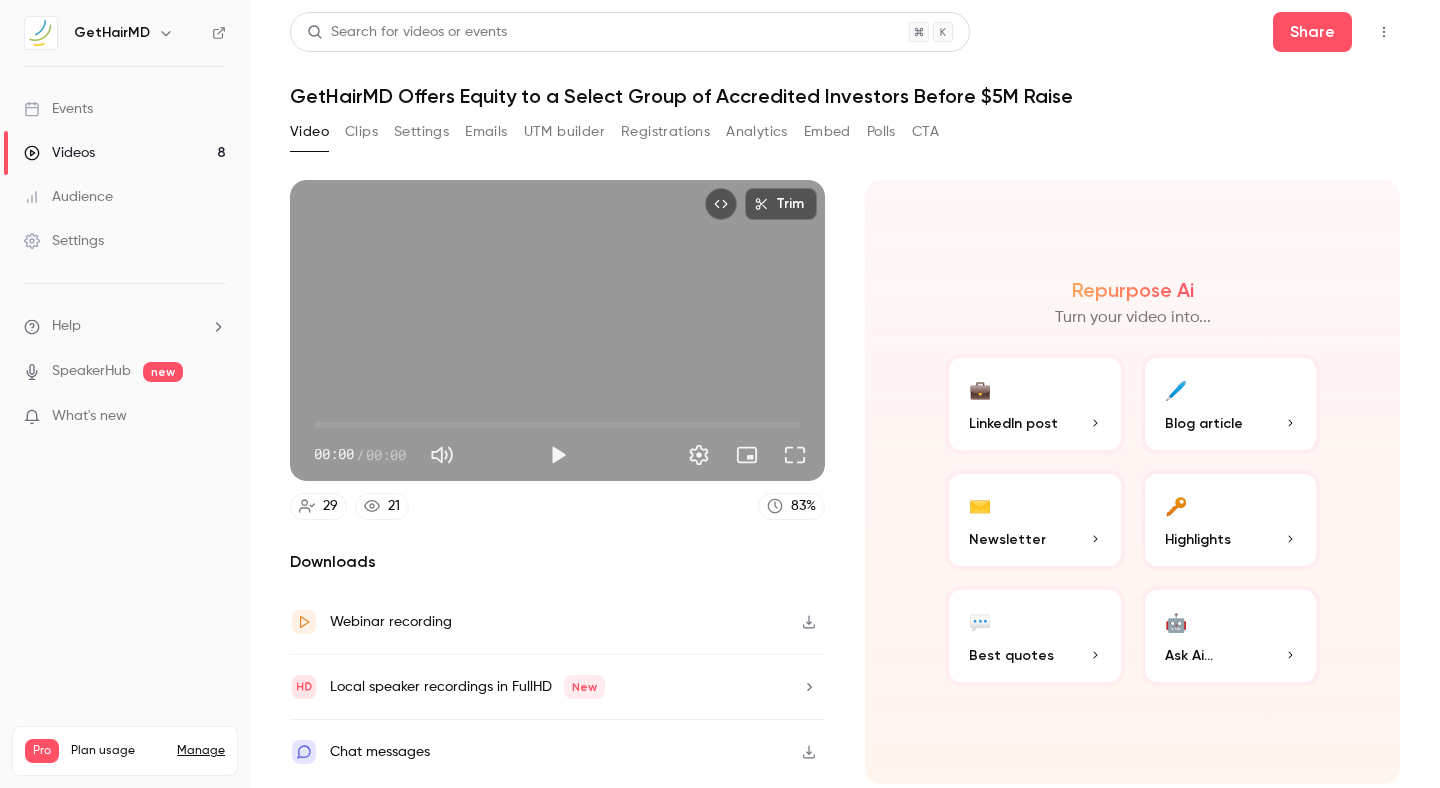 scroll, scrollTop: 0, scrollLeft: 0, axis: both 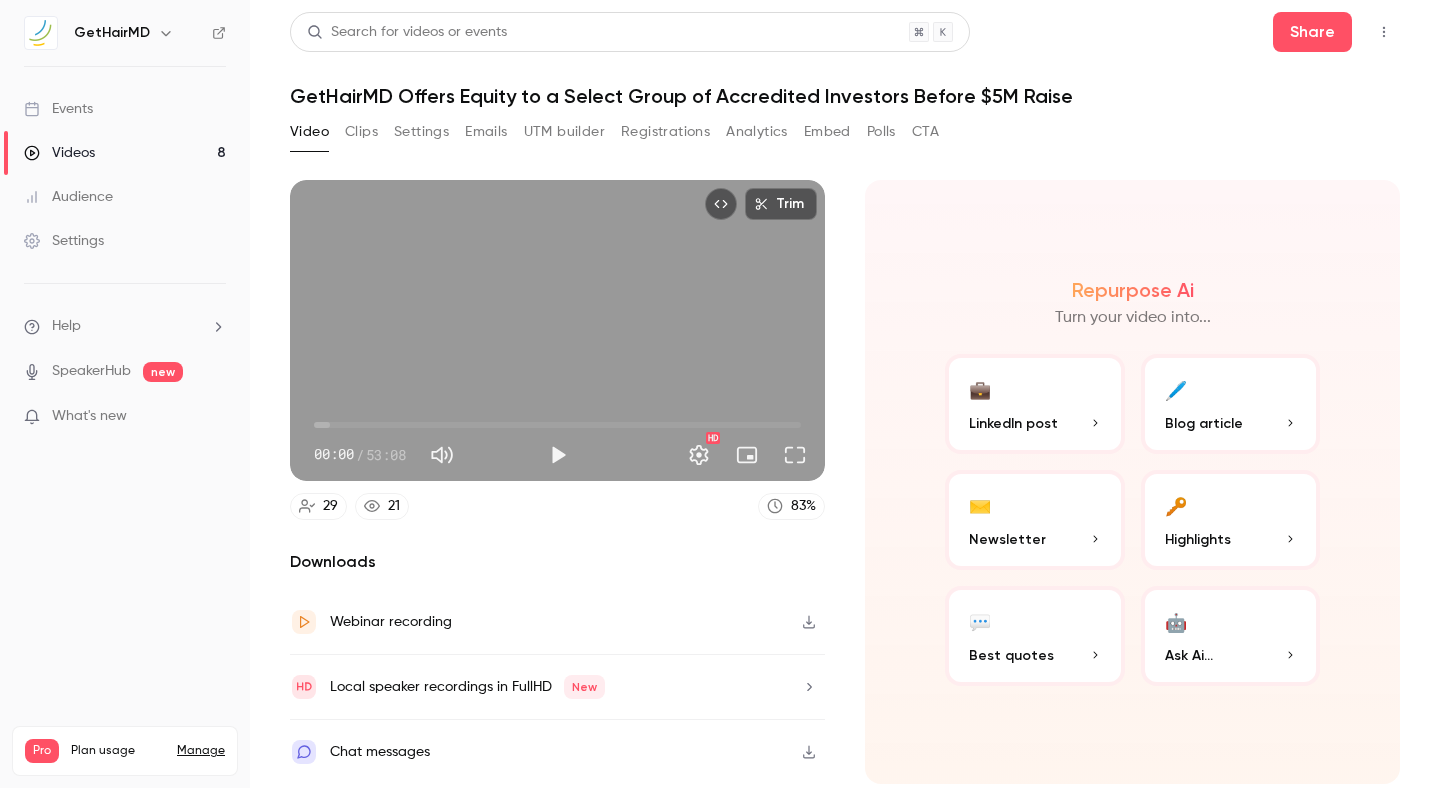 click on "GetHairMD Offers Equity to a Select Group of Accredited Investors Before $5M Raise" at bounding box center (845, 96) 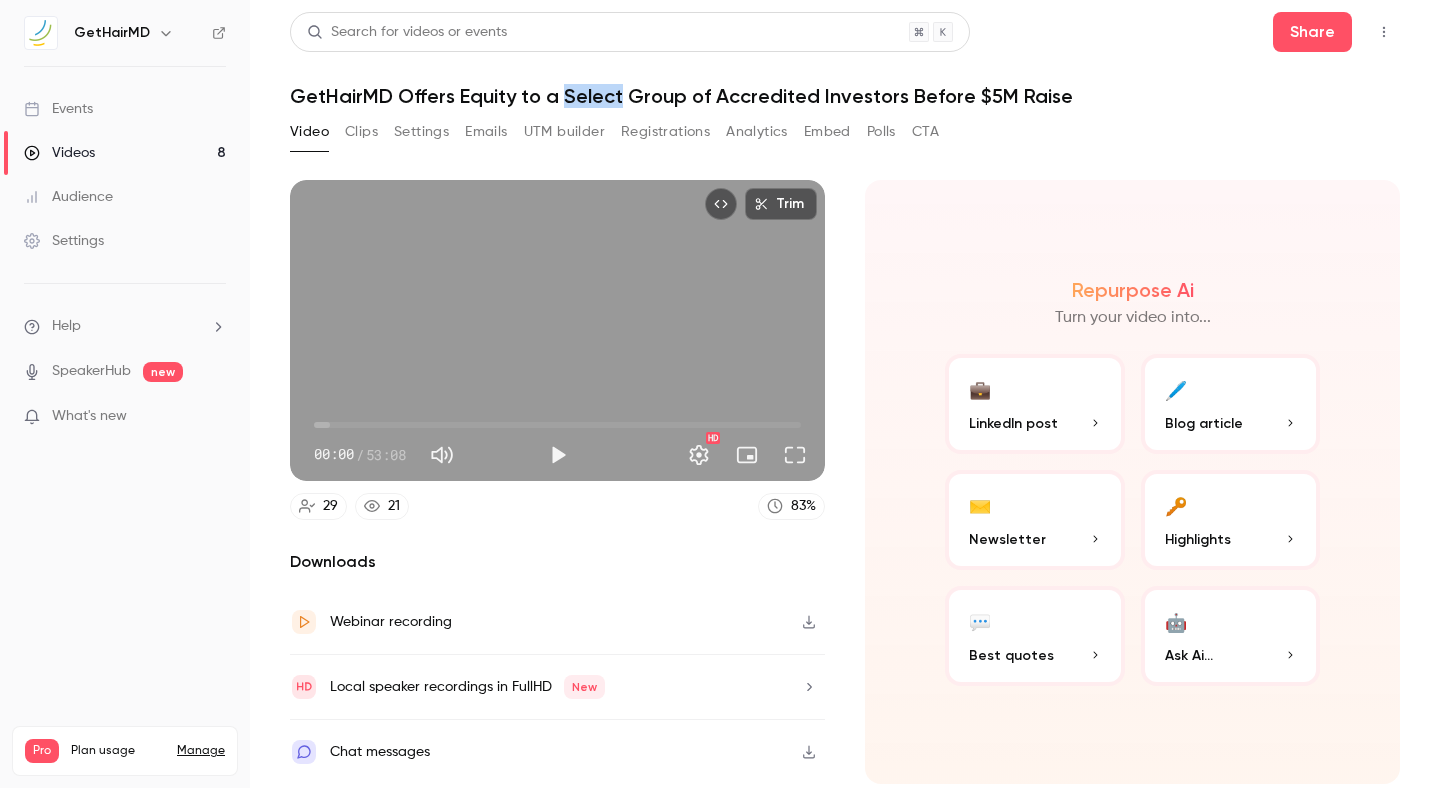 click on "GetHairMD Offers Equity to a Select Group of Accredited Investors Before $5M Raise" at bounding box center (845, 96) 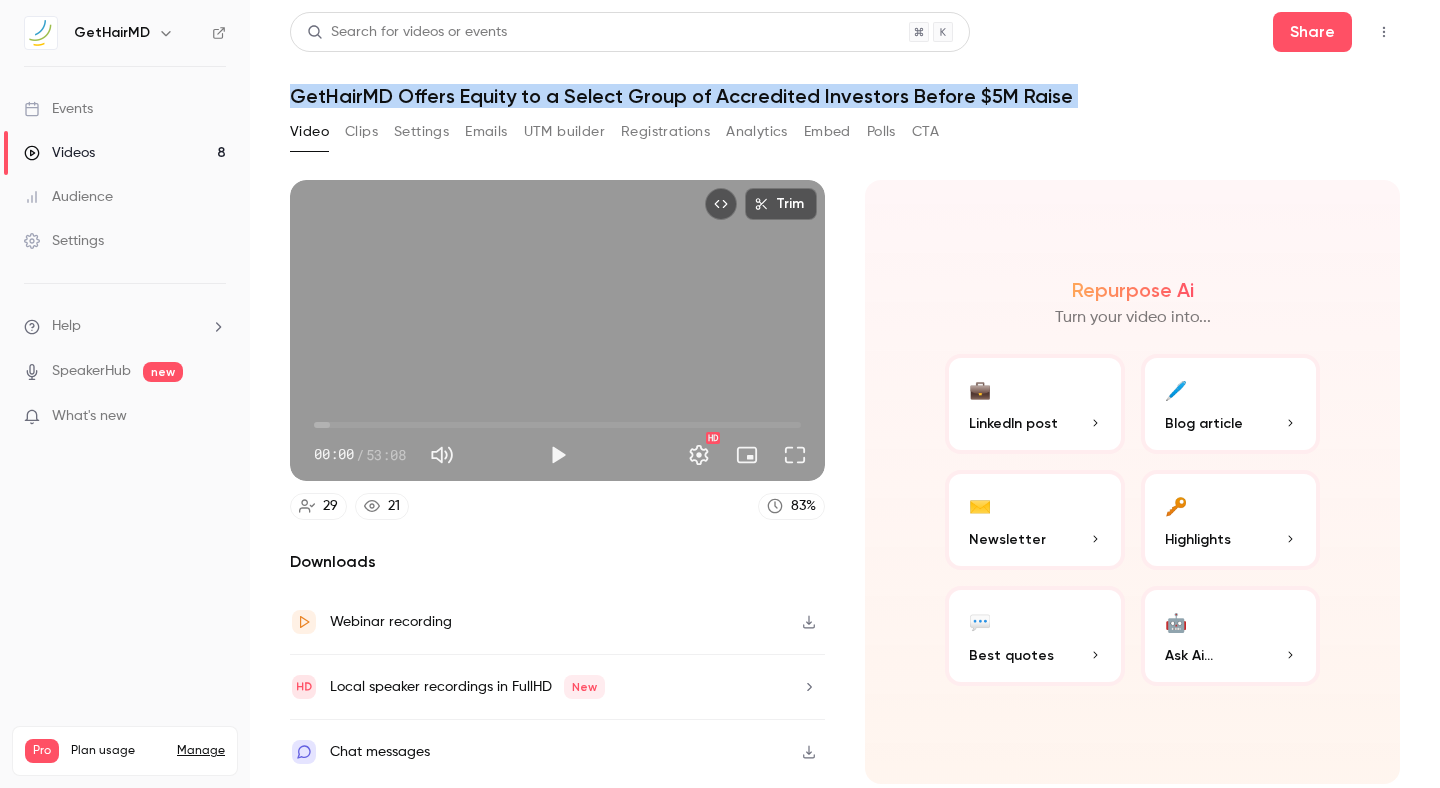 click on "GetHairMD Offers Equity to a Select Group of Accredited Investors Before $5M Raise" at bounding box center [845, 96] 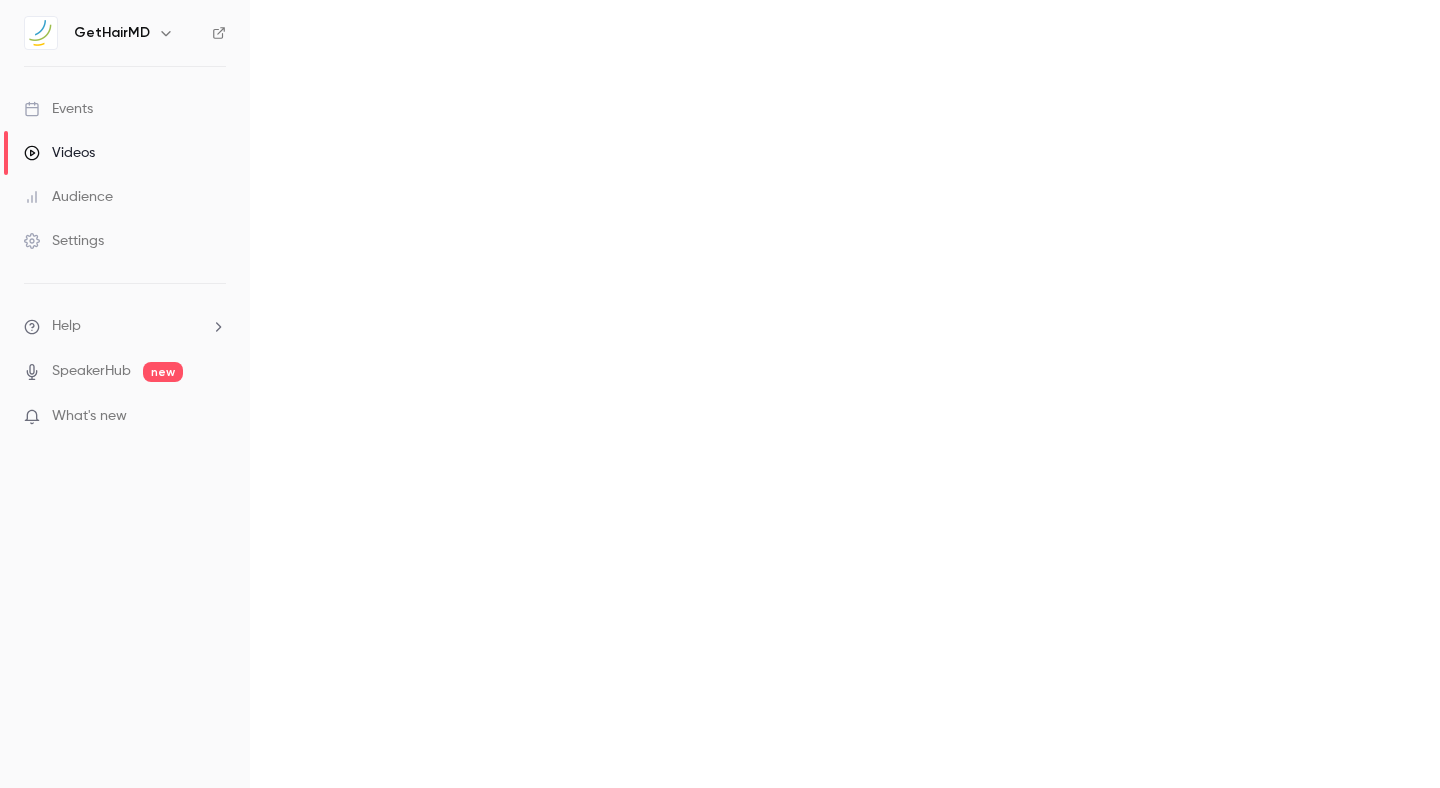 scroll, scrollTop: 0, scrollLeft: 0, axis: both 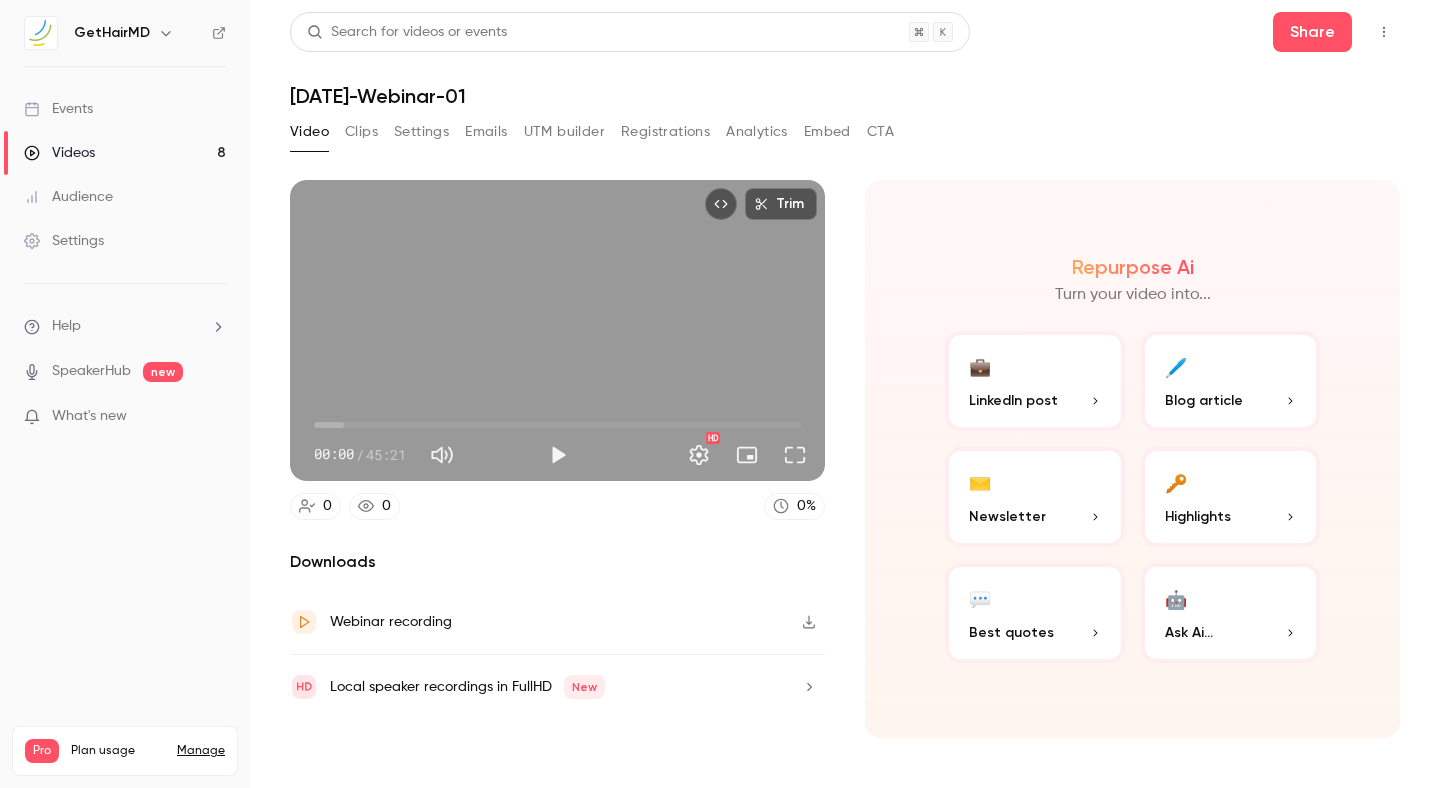 click on "Videos 8" at bounding box center [125, 153] 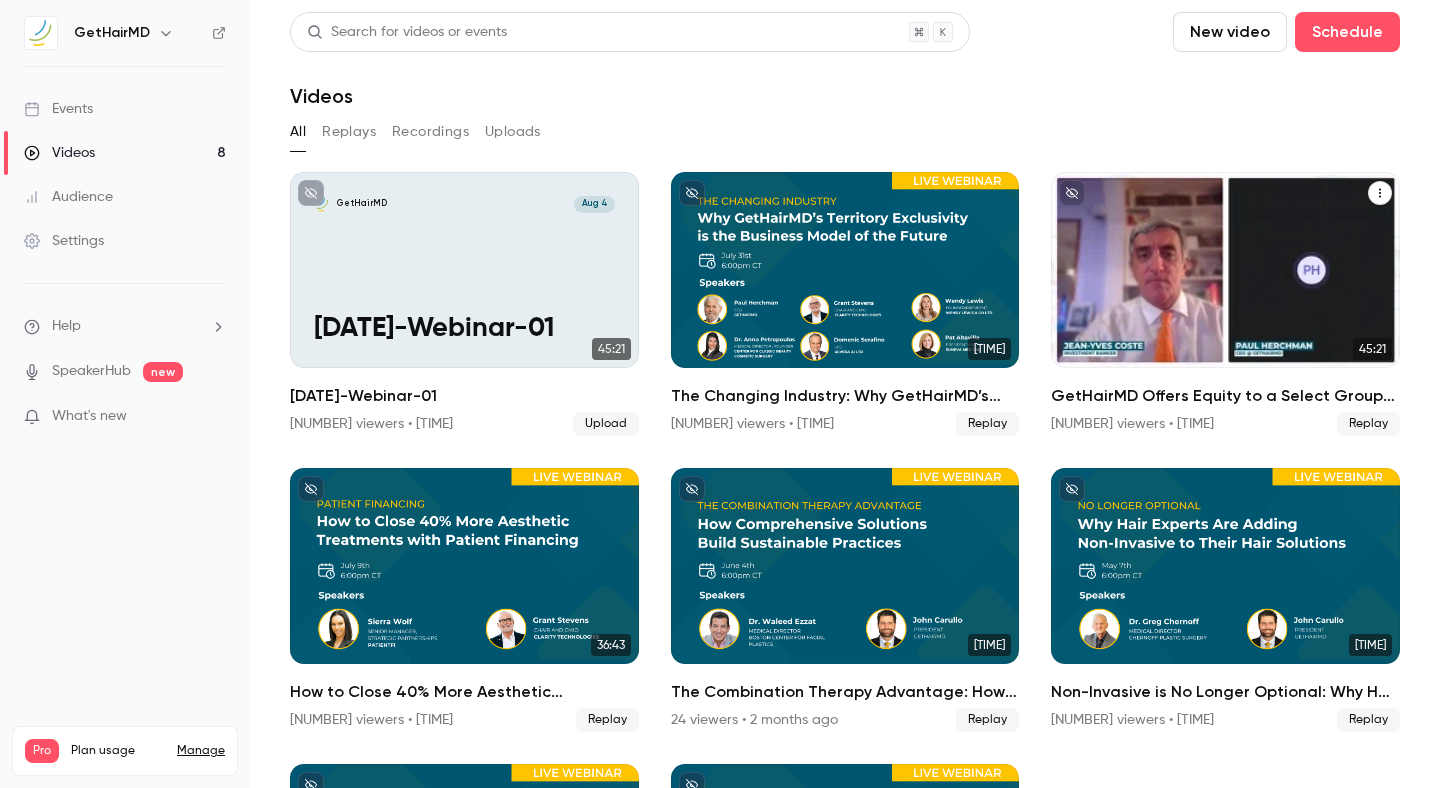 click at bounding box center (1225, 270) 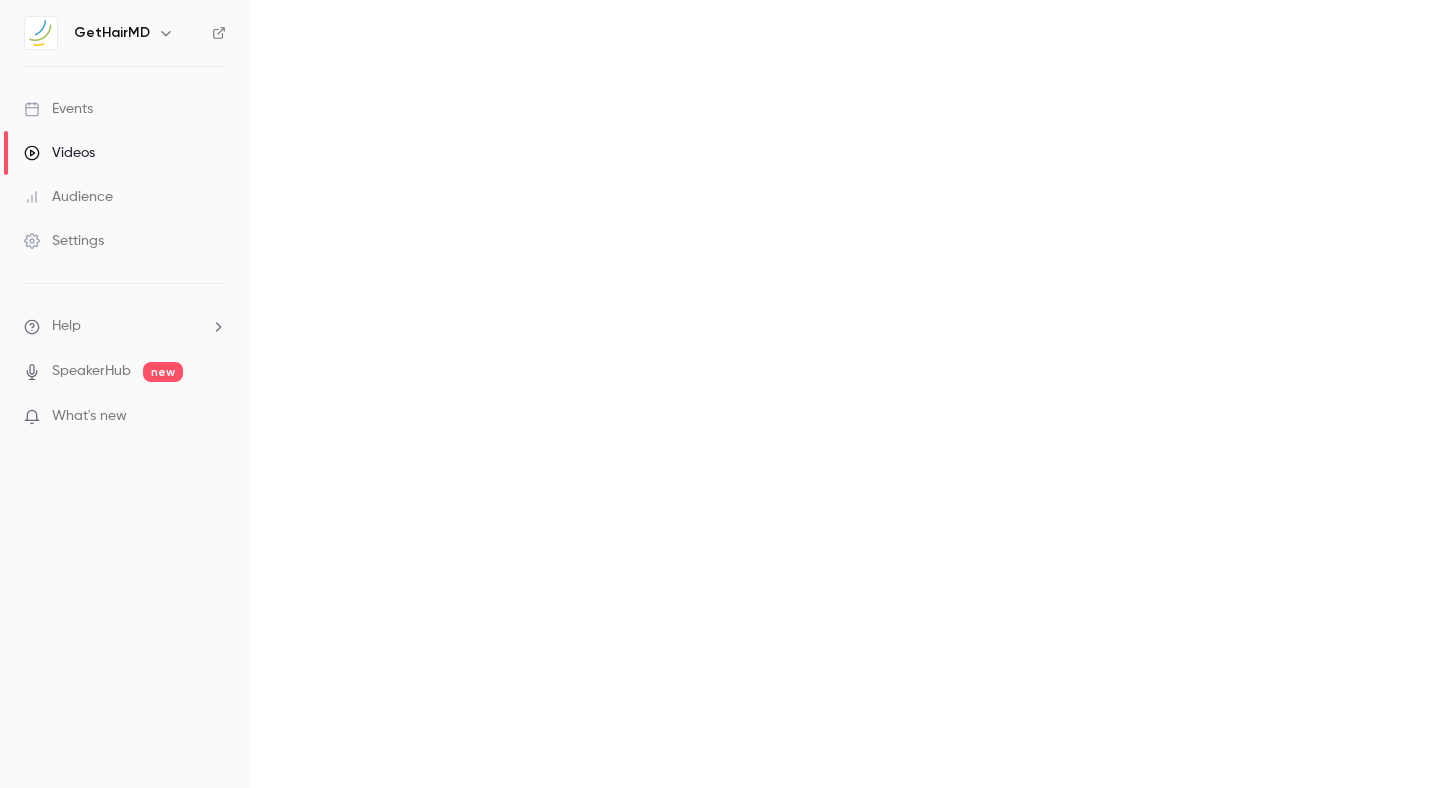 scroll, scrollTop: 0, scrollLeft: 0, axis: both 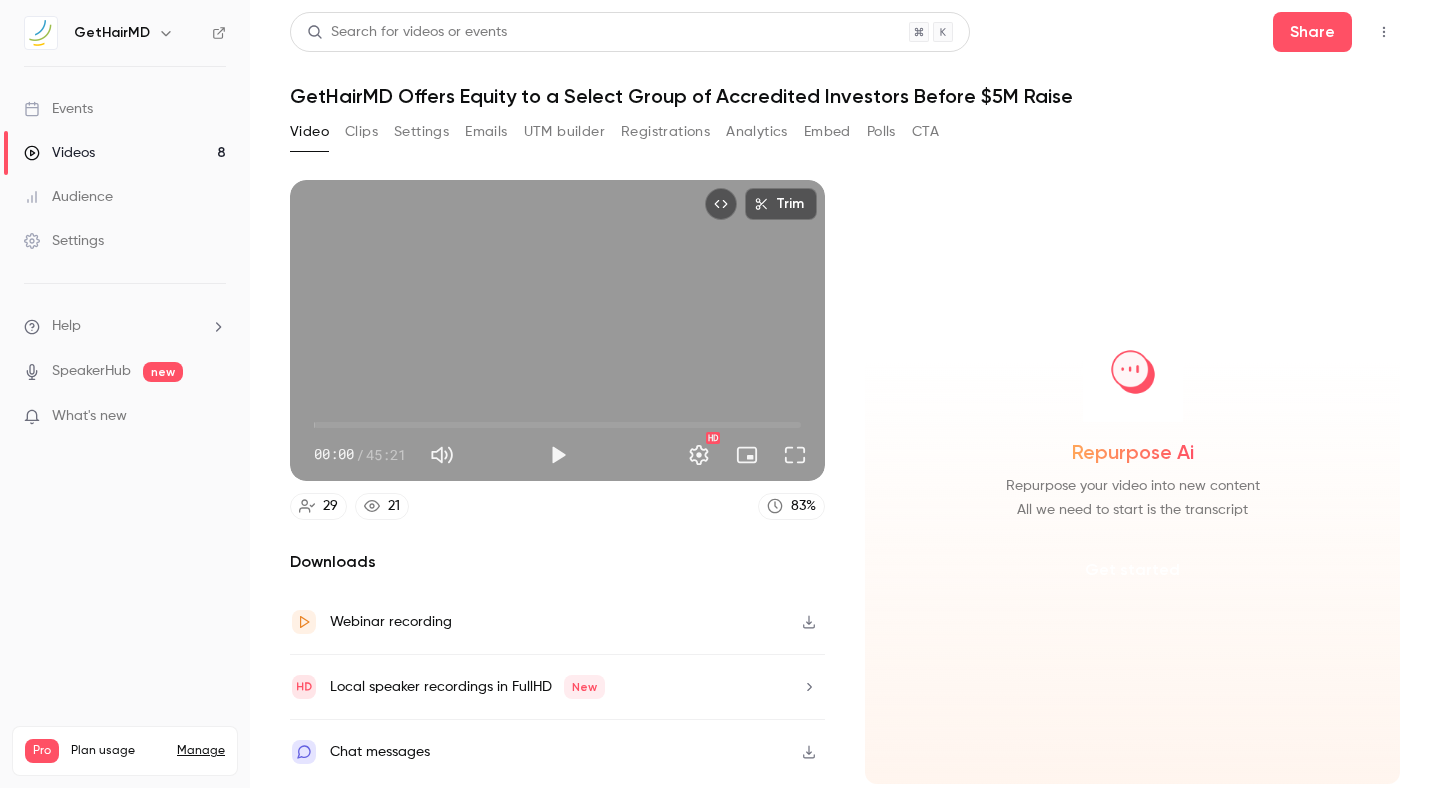 click on "Get started" at bounding box center (1132, 570) 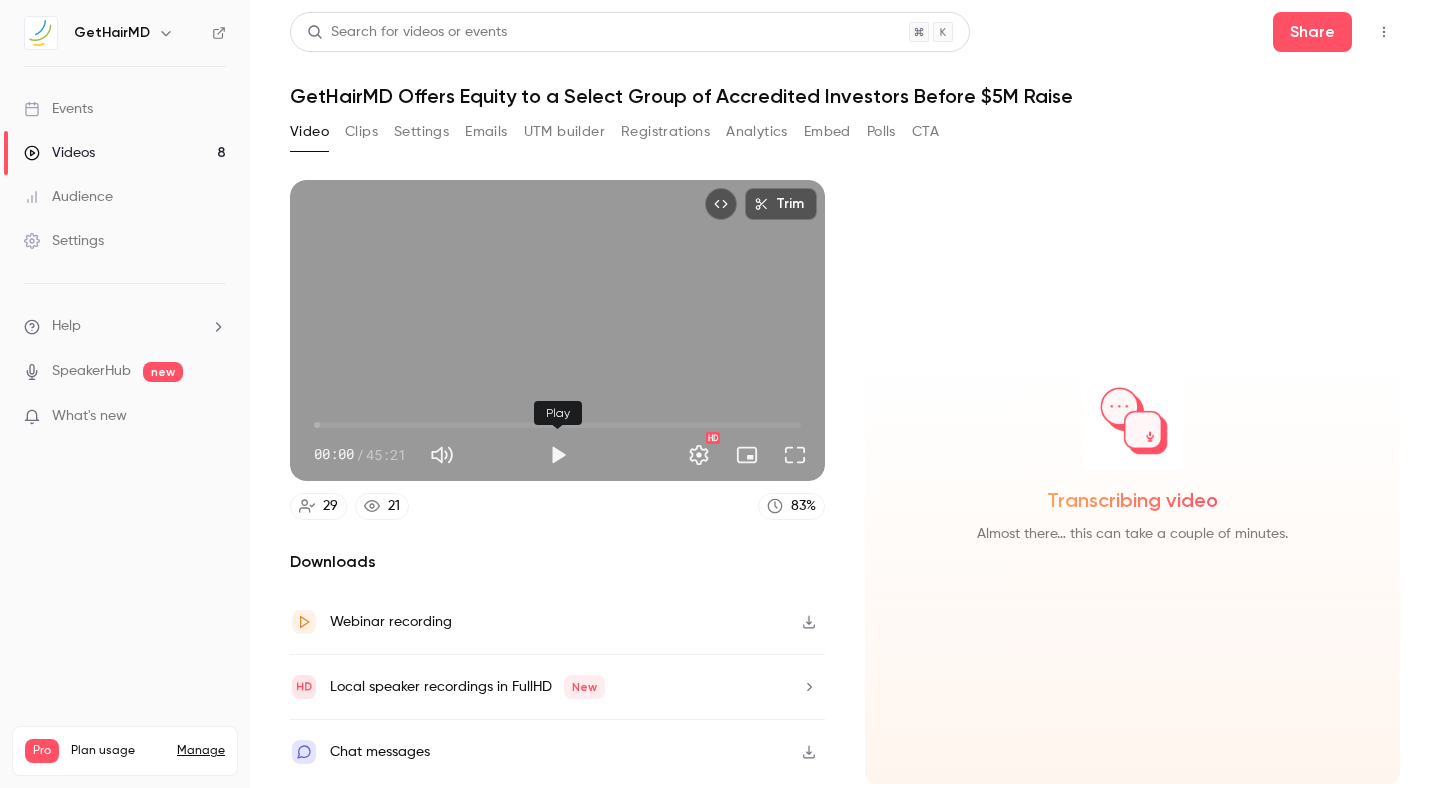 click at bounding box center (558, 455) 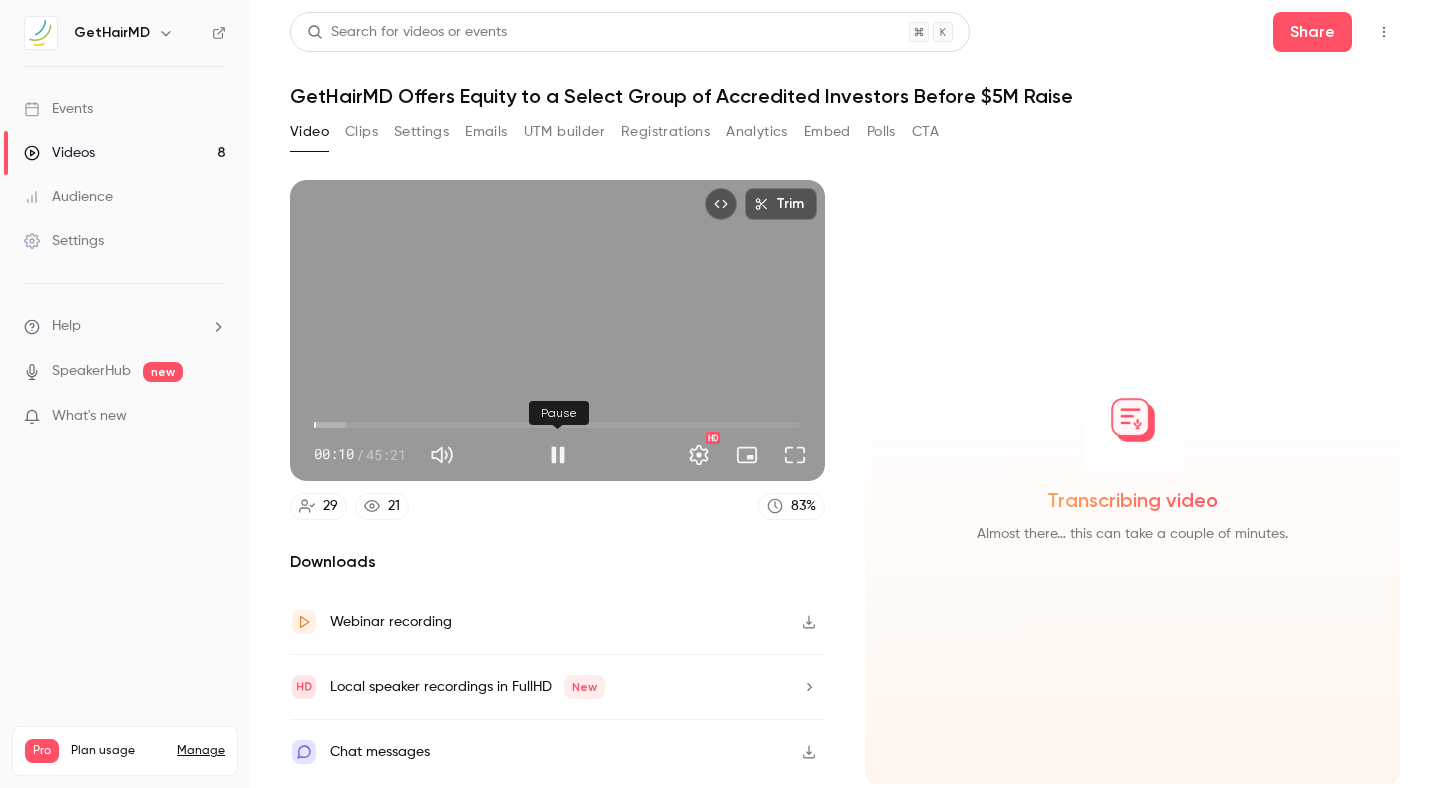 click at bounding box center [558, 455] 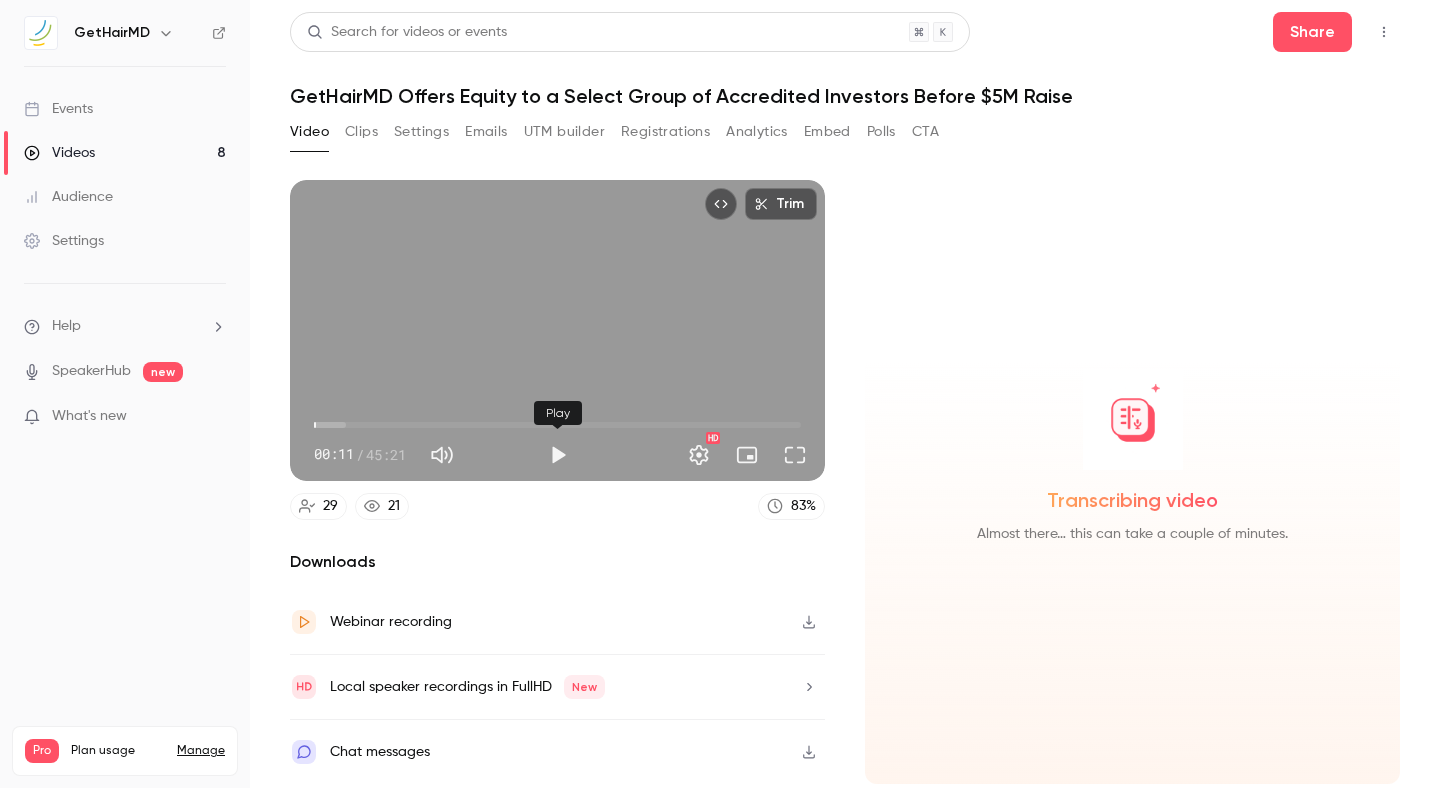 type on "****" 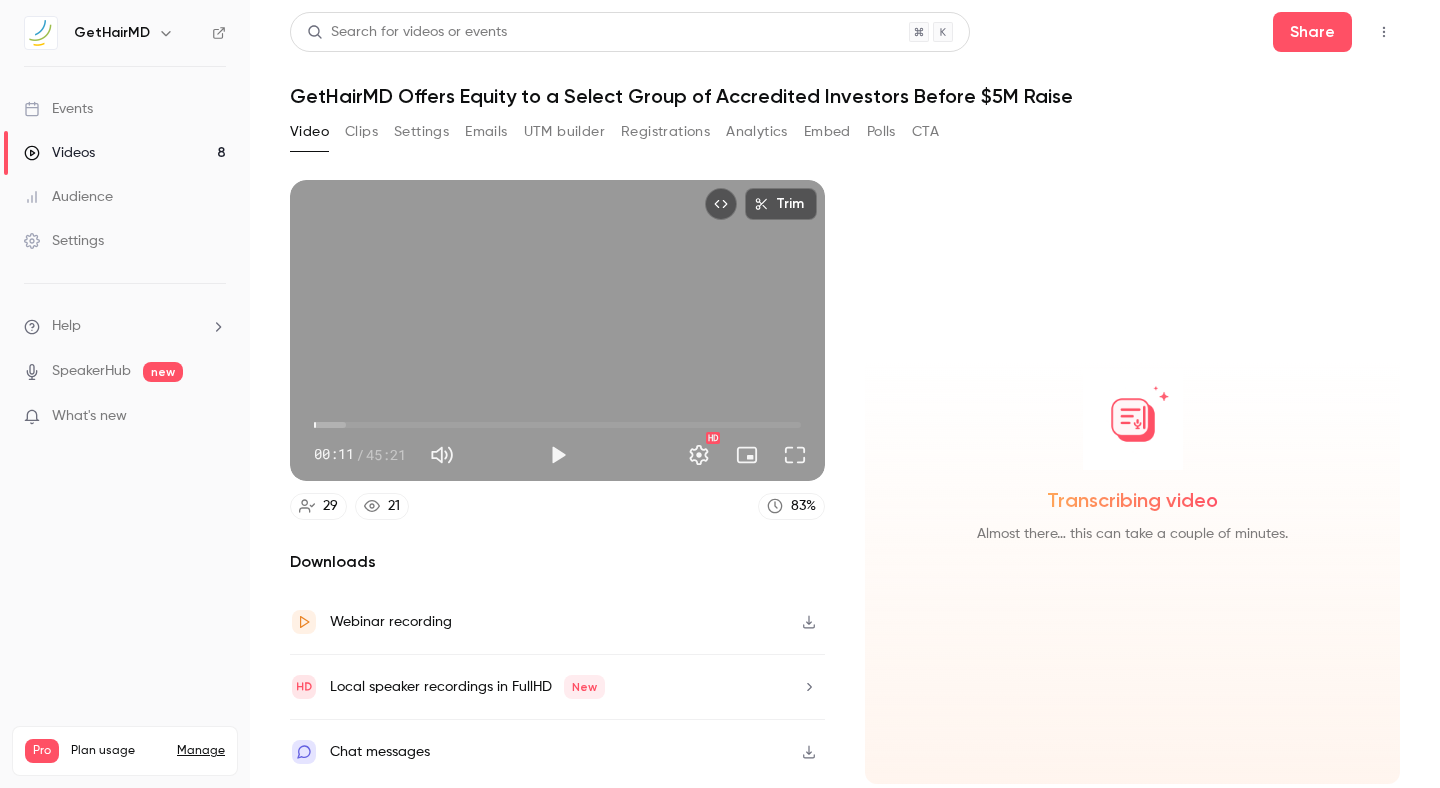 type 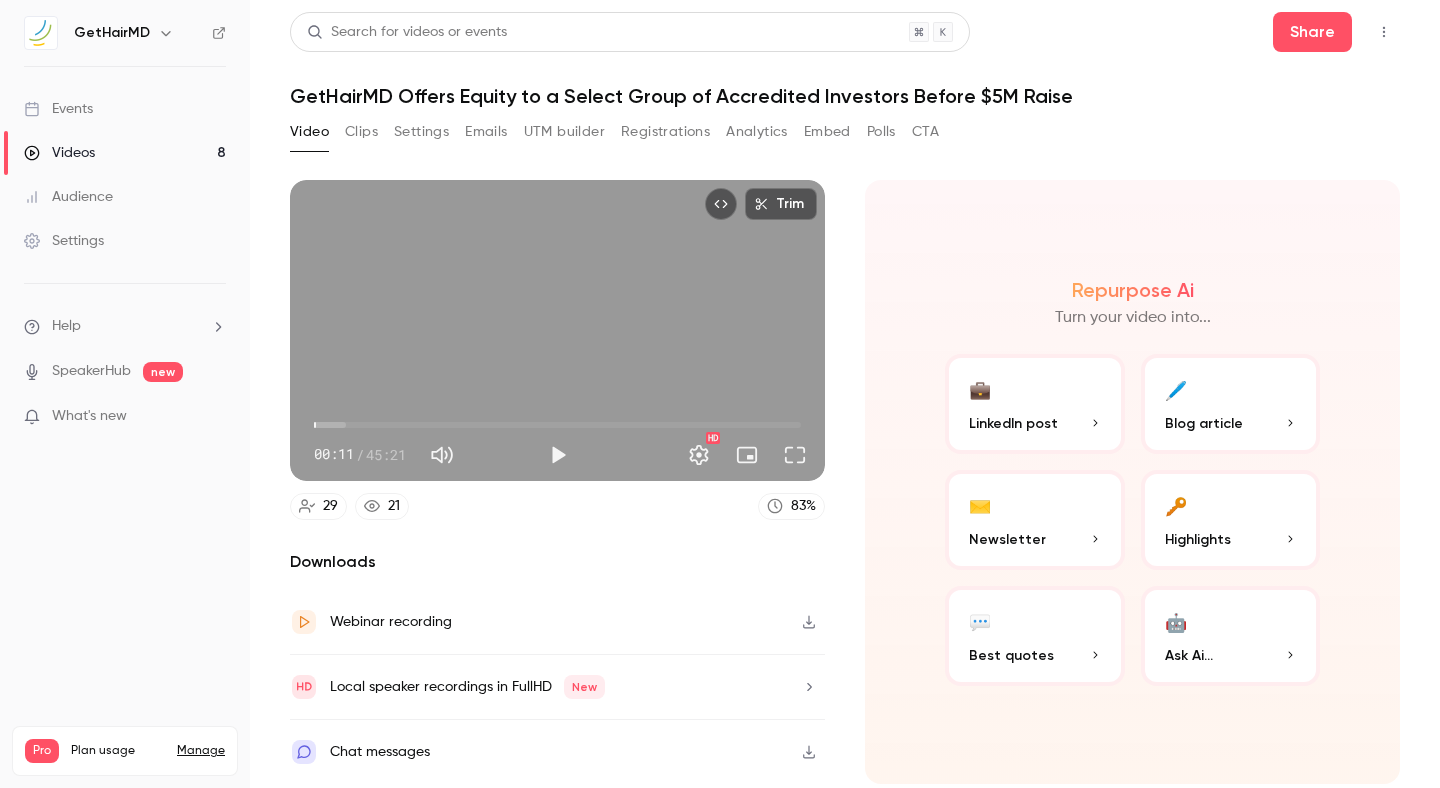 type on "****" 